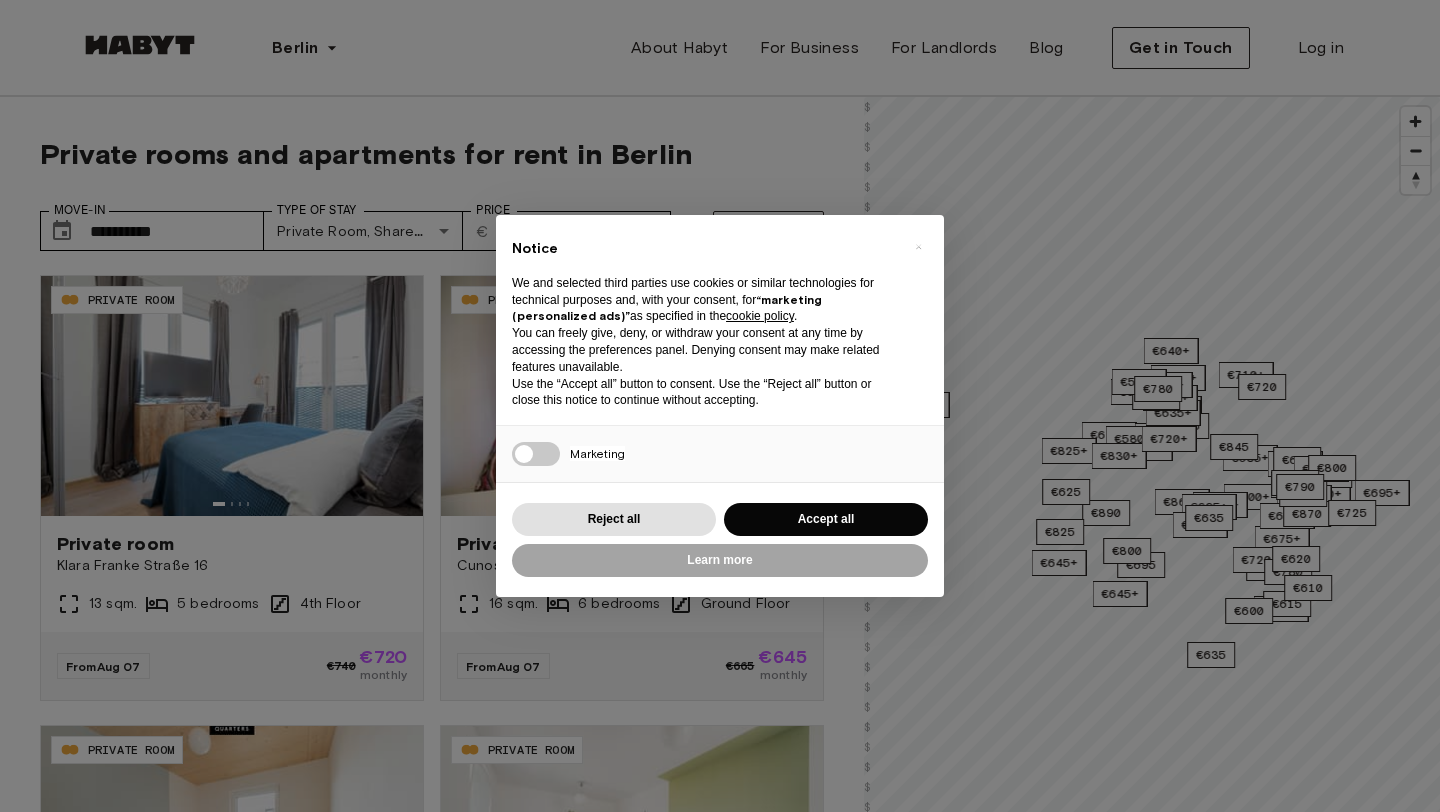 scroll, scrollTop: 0, scrollLeft: 0, axis: both 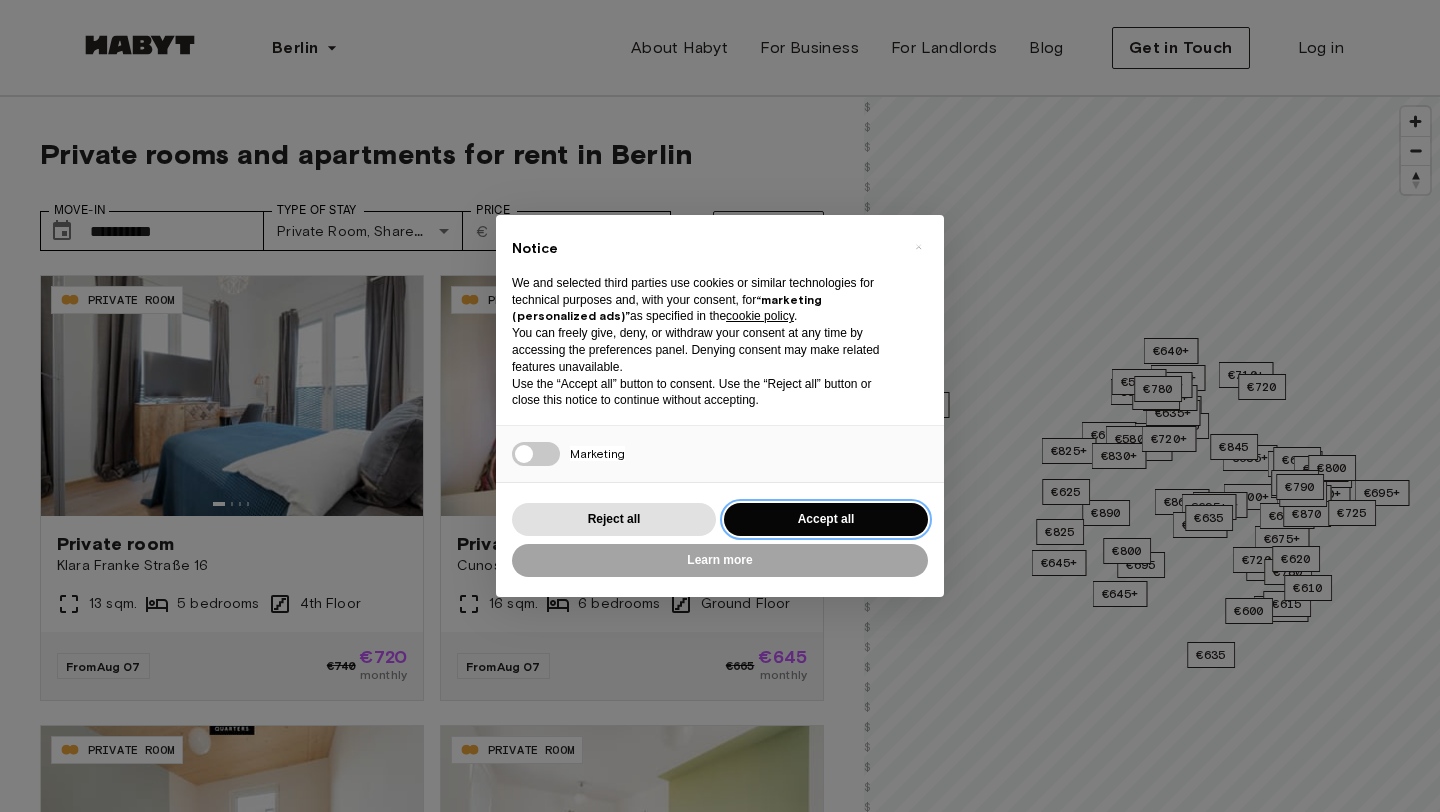 click on "Accept all" at bounding box center [826, 519] 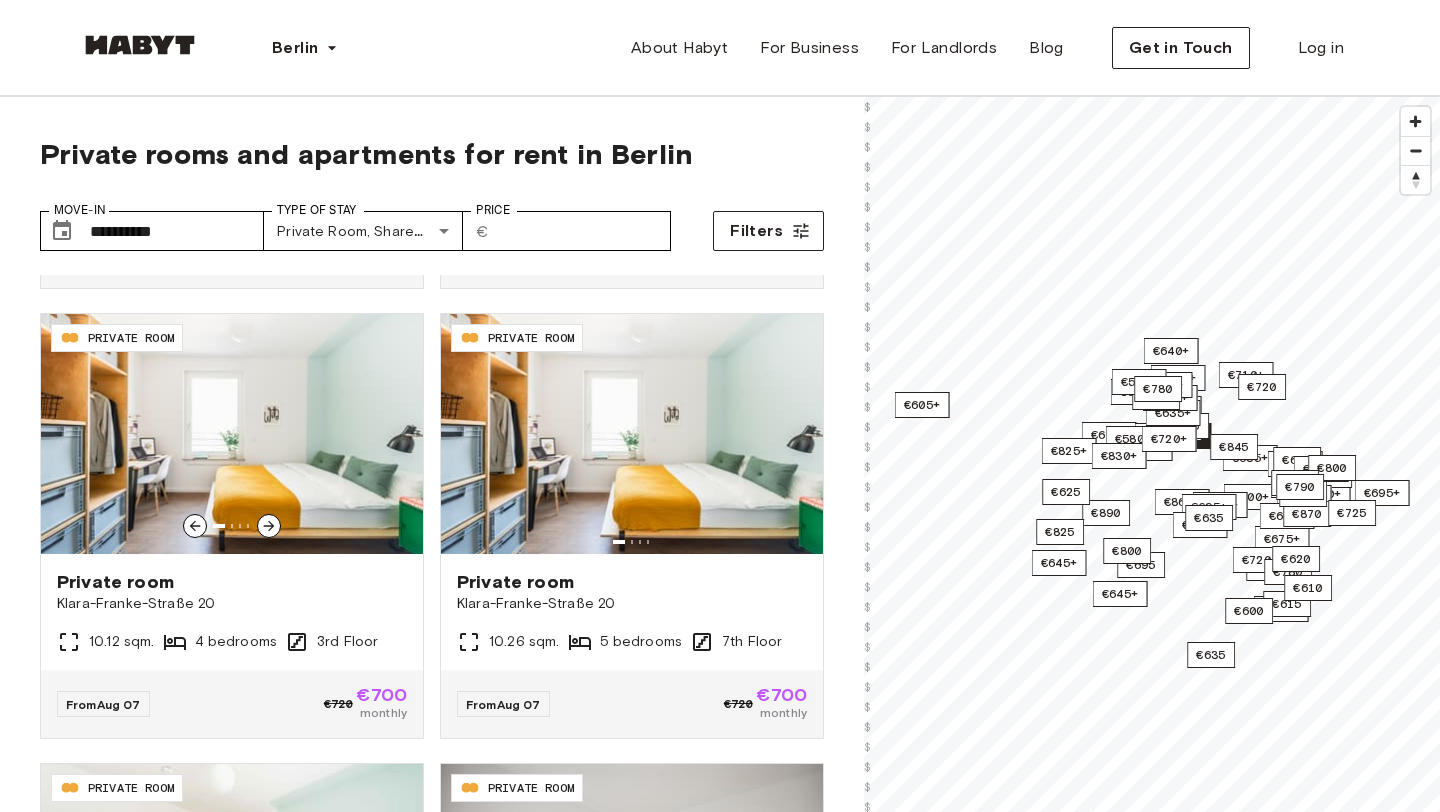 scroll, scrollTop: 3778, scrollLeft: 0, axis: vertical 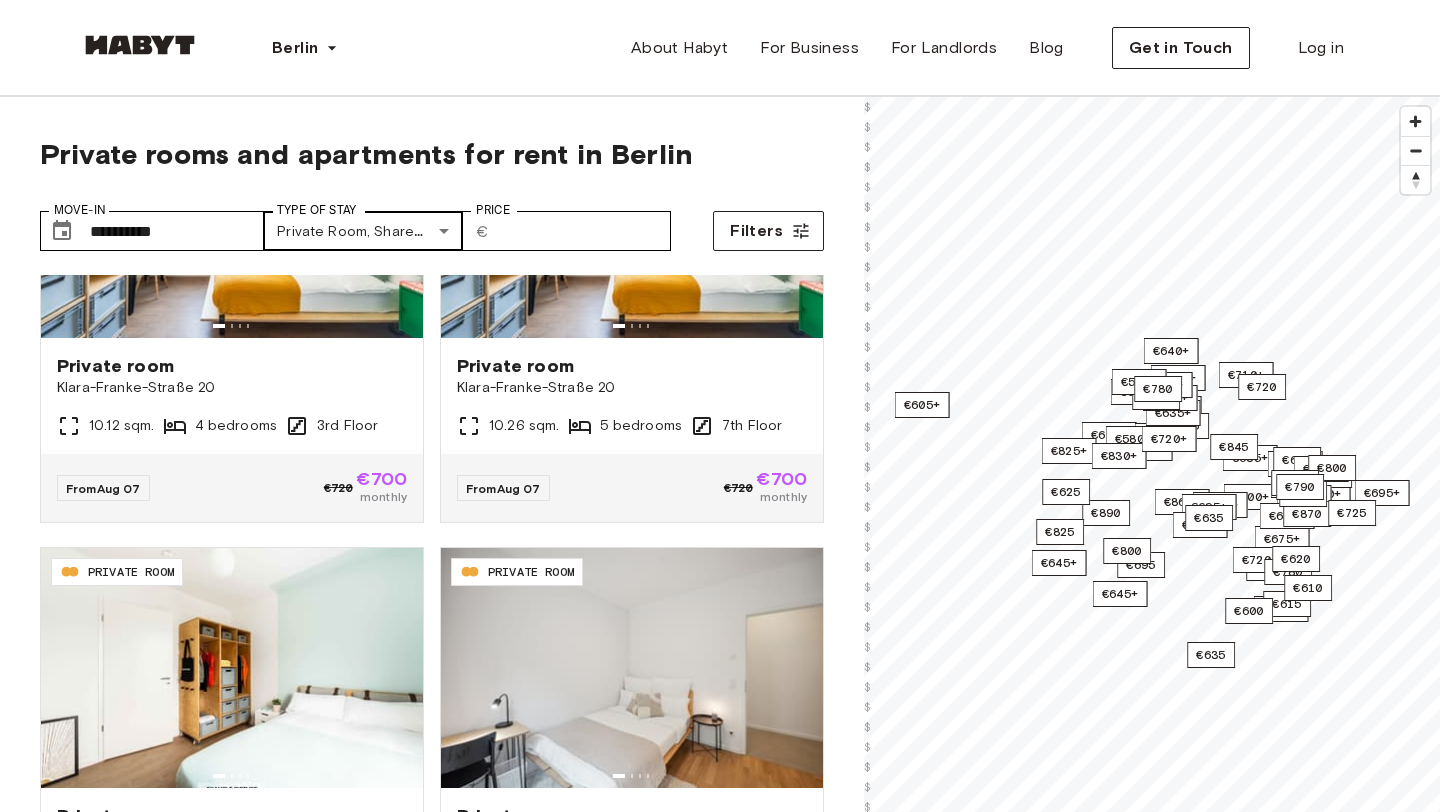 click on "**********" at bounding box center [720, 2413] 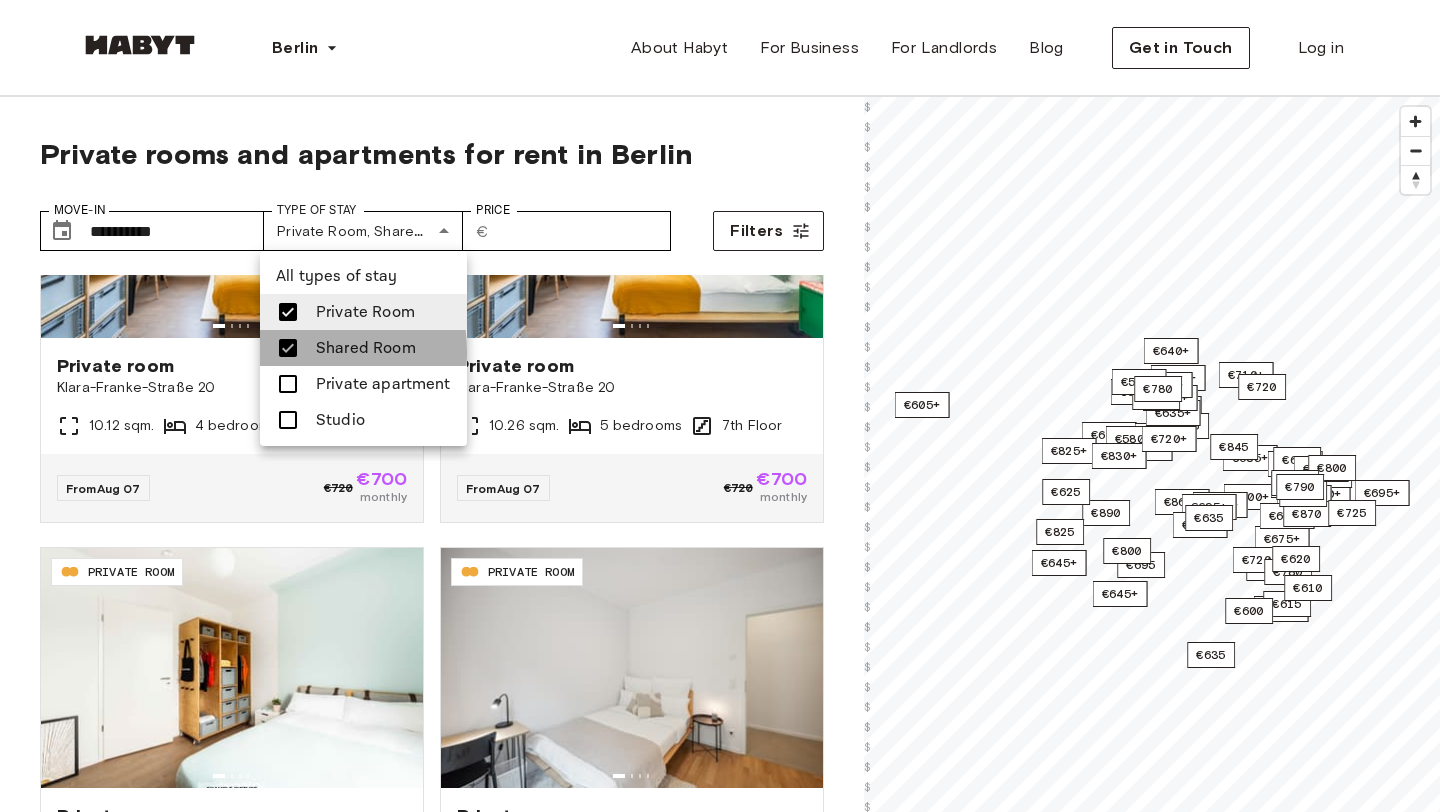 click at bounding box center [288, 348] 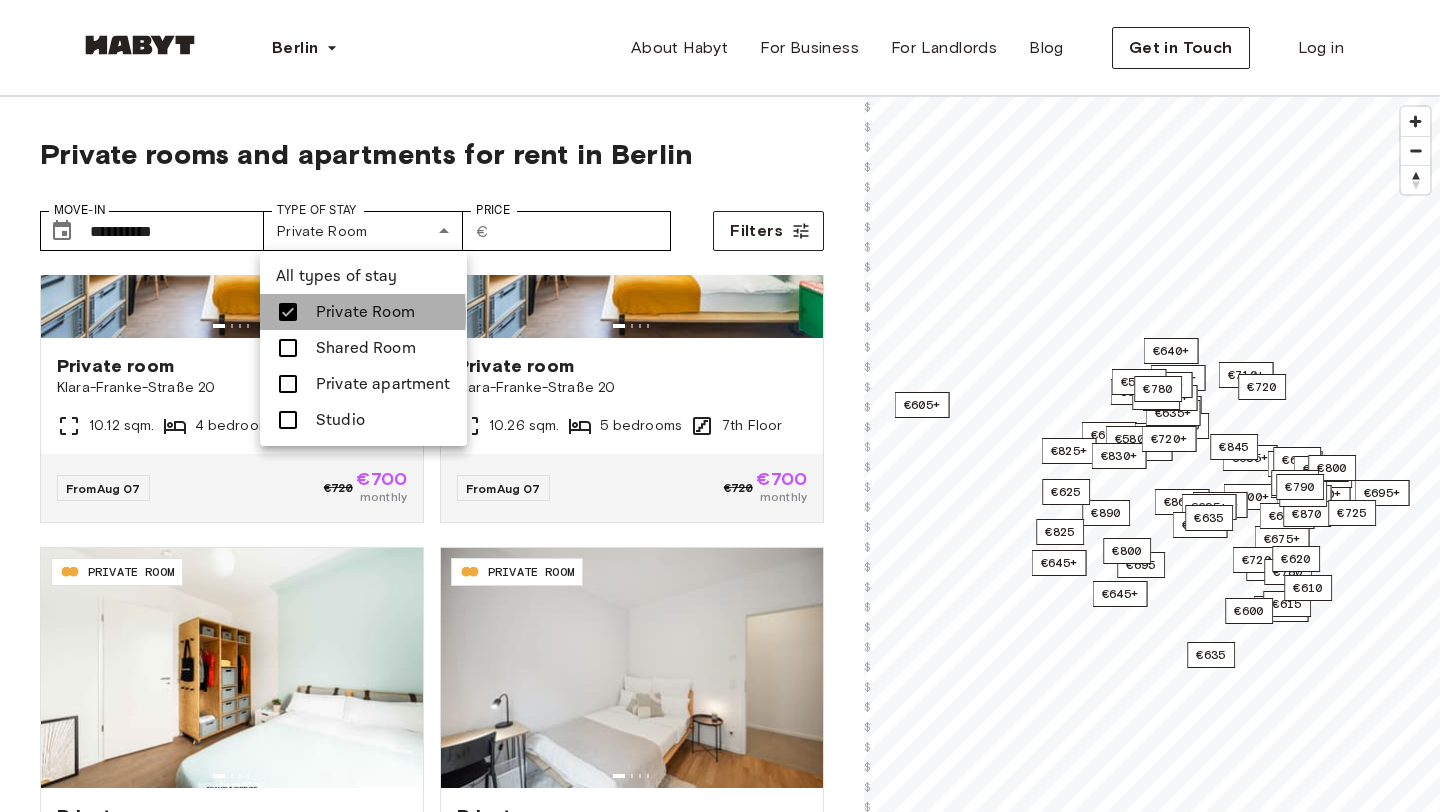 click at bounding box center [288, 312] 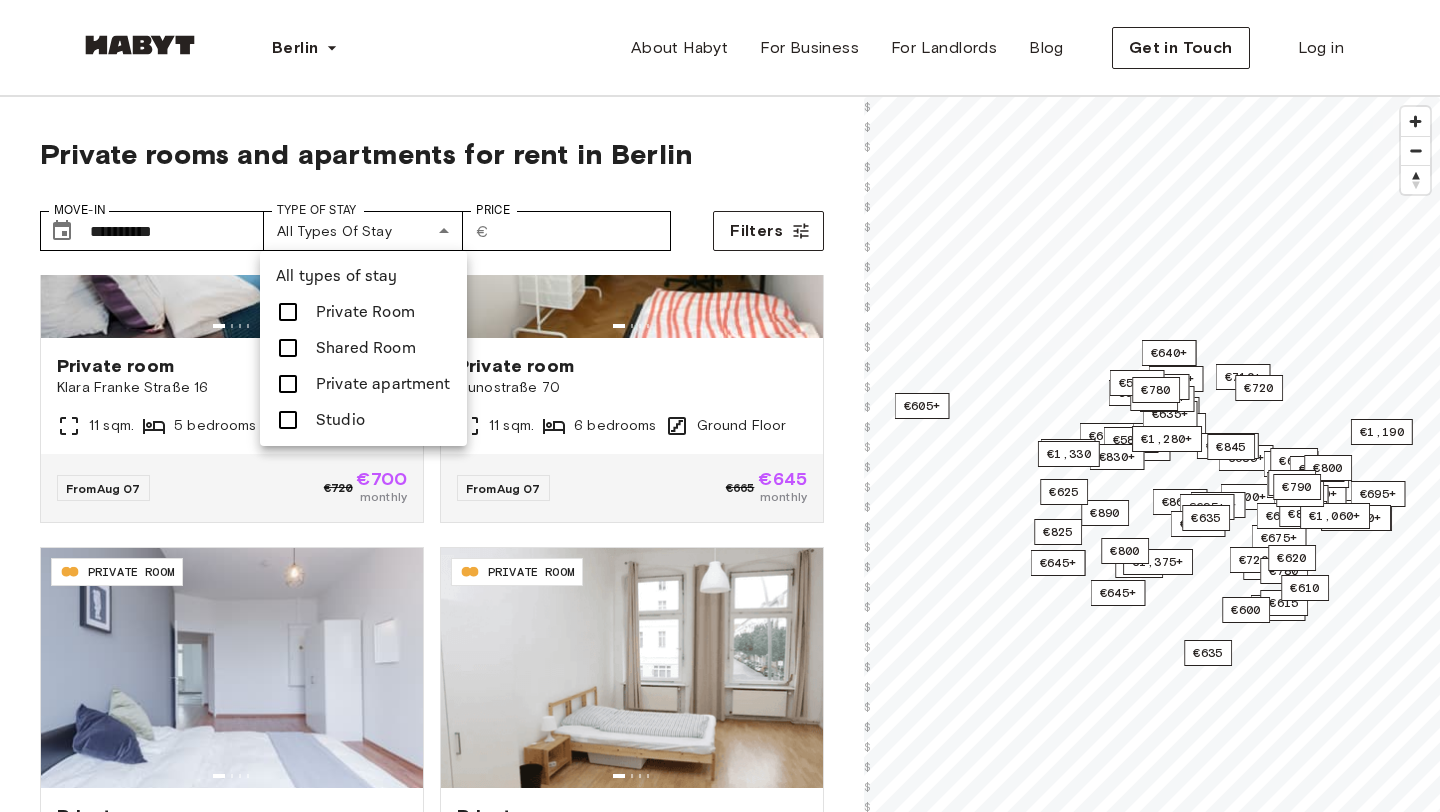 click at bounding box center (288, 420) 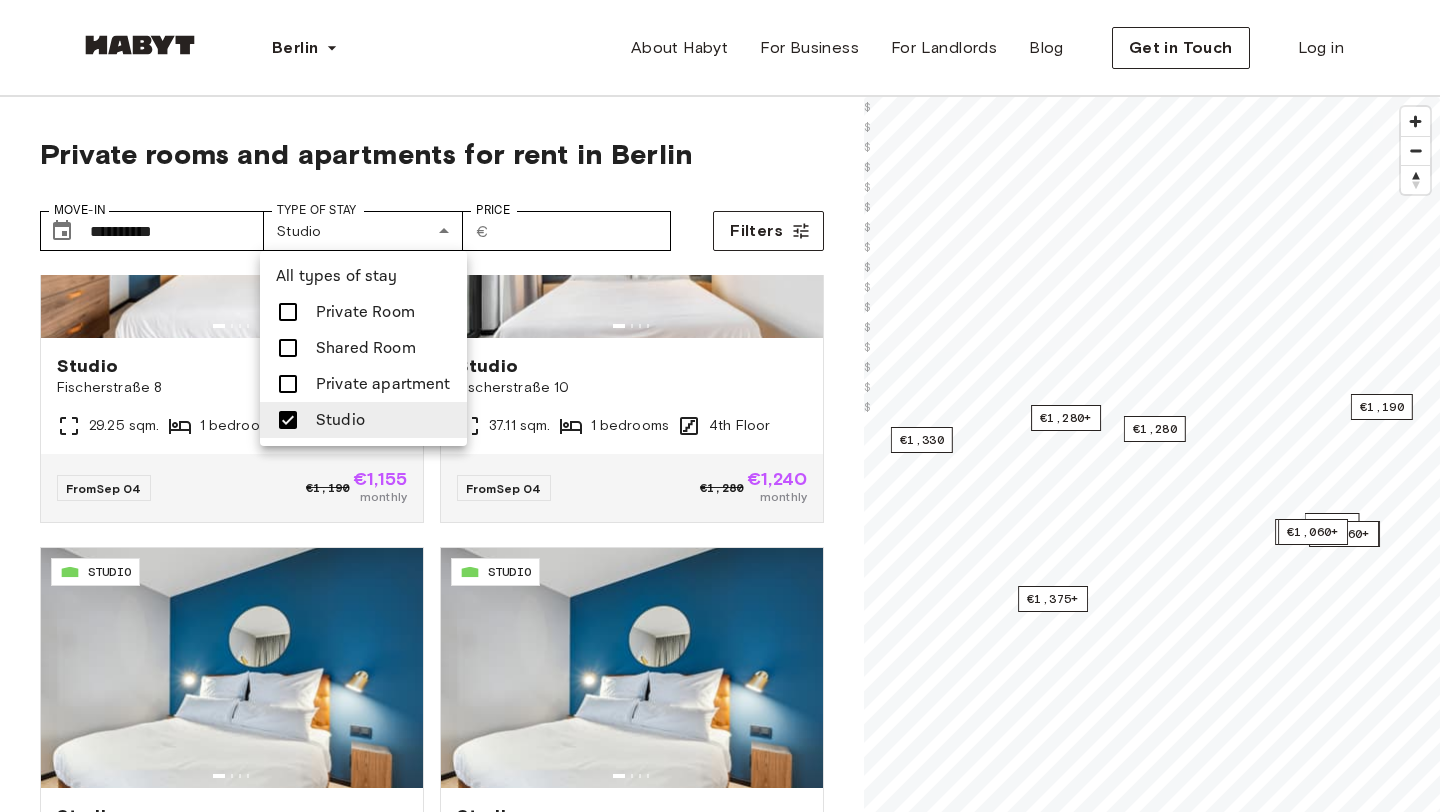 click at bounding box center (720, 406) 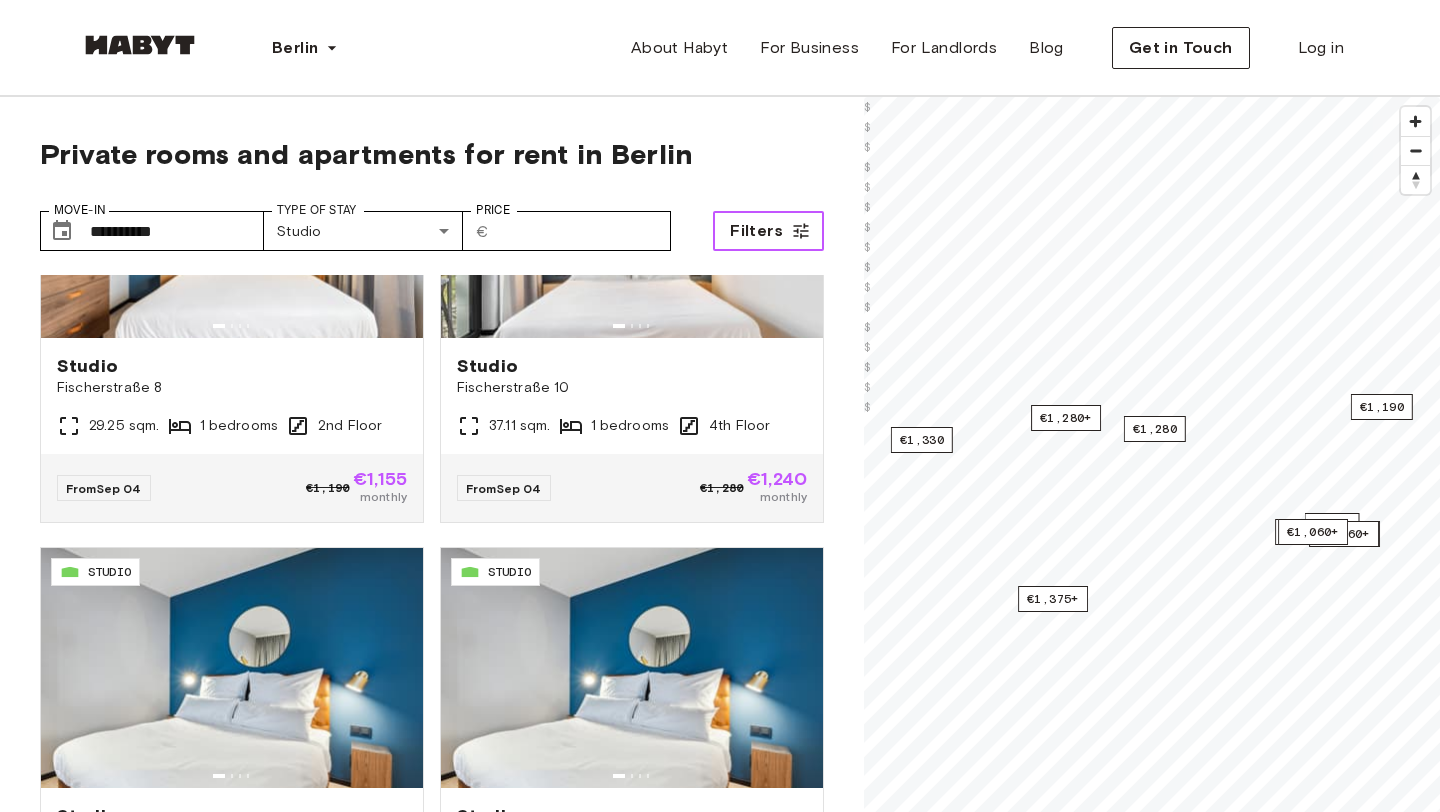 click on "Filters" at bounding box center (768, 231) 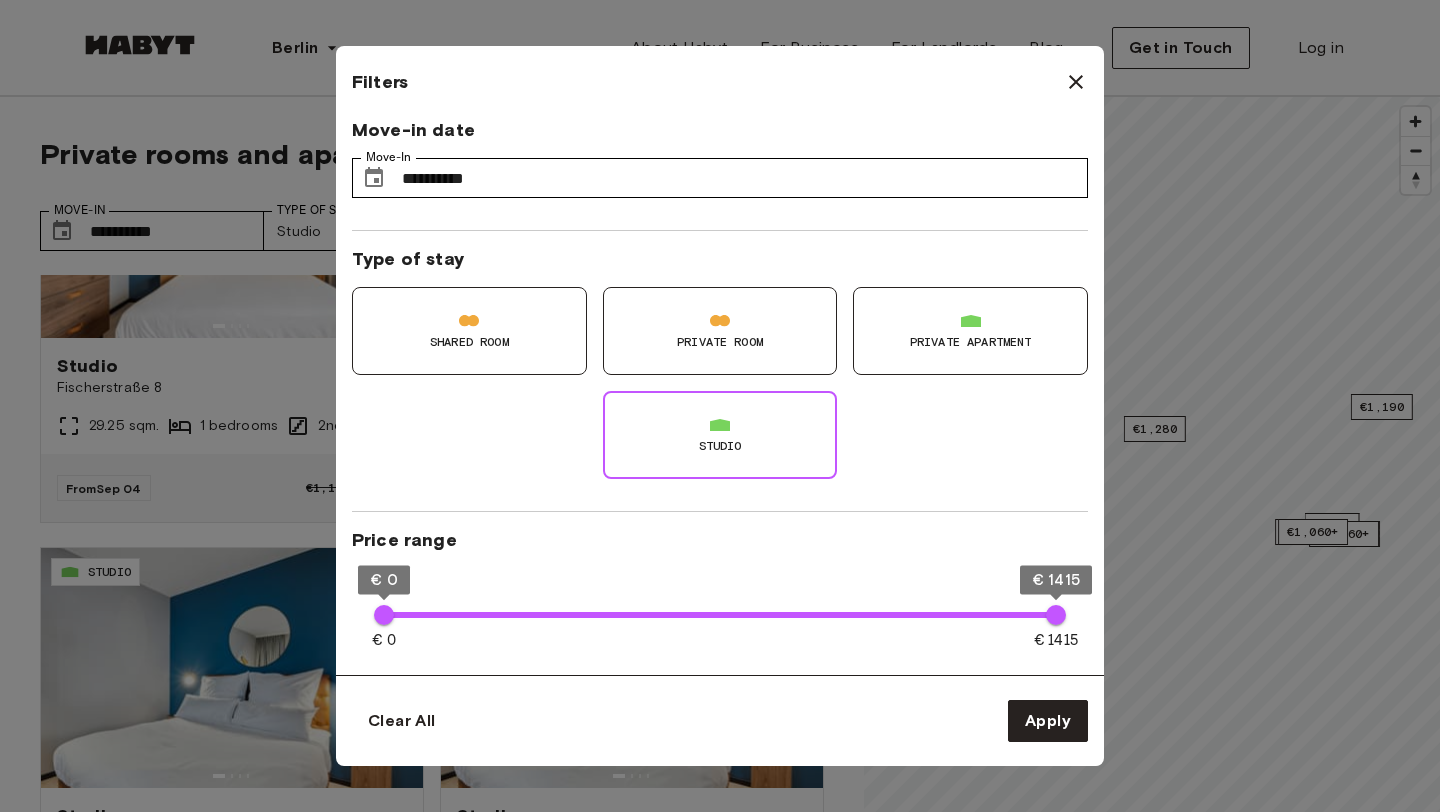 click on "Studio" at bounding box center (720, 435) 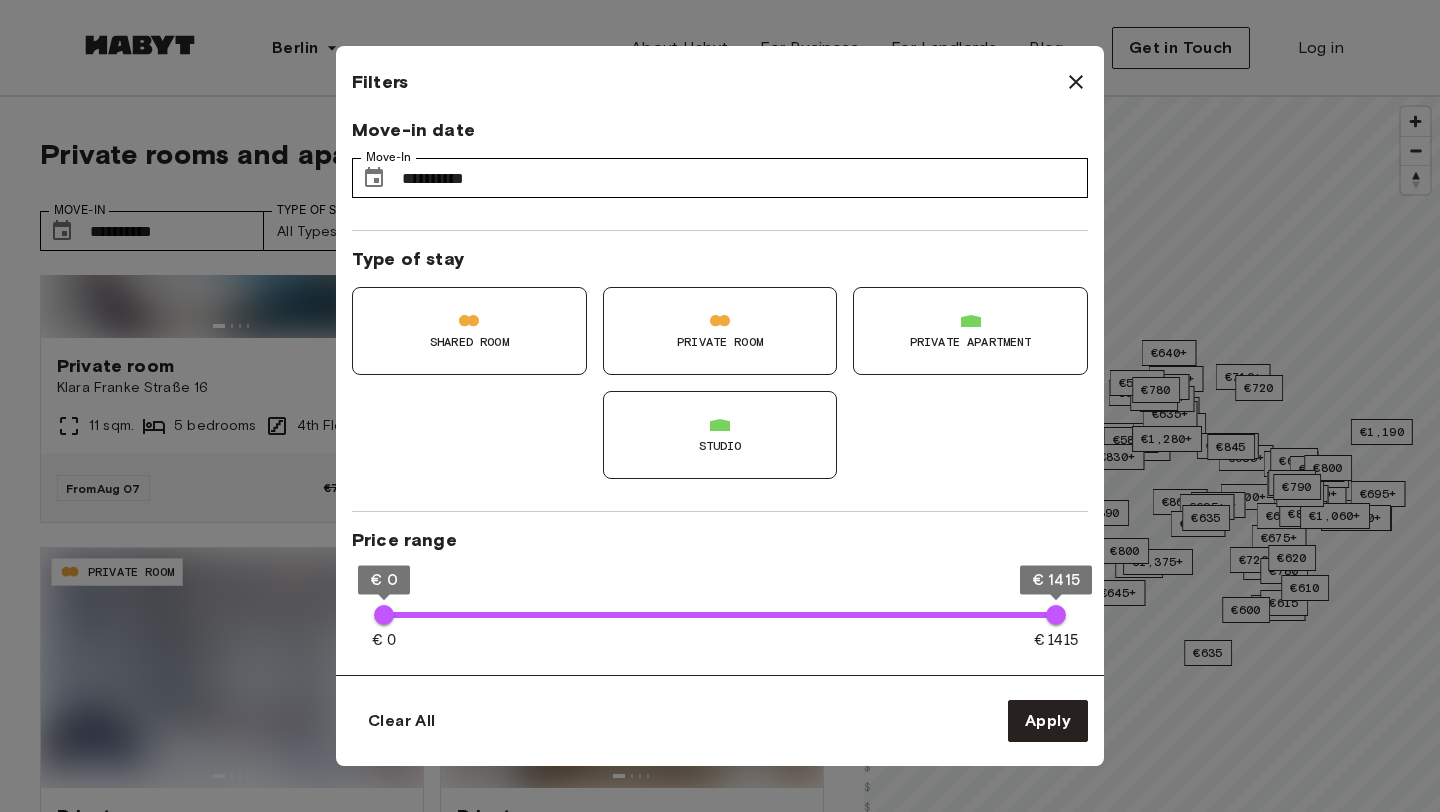 type on "**" 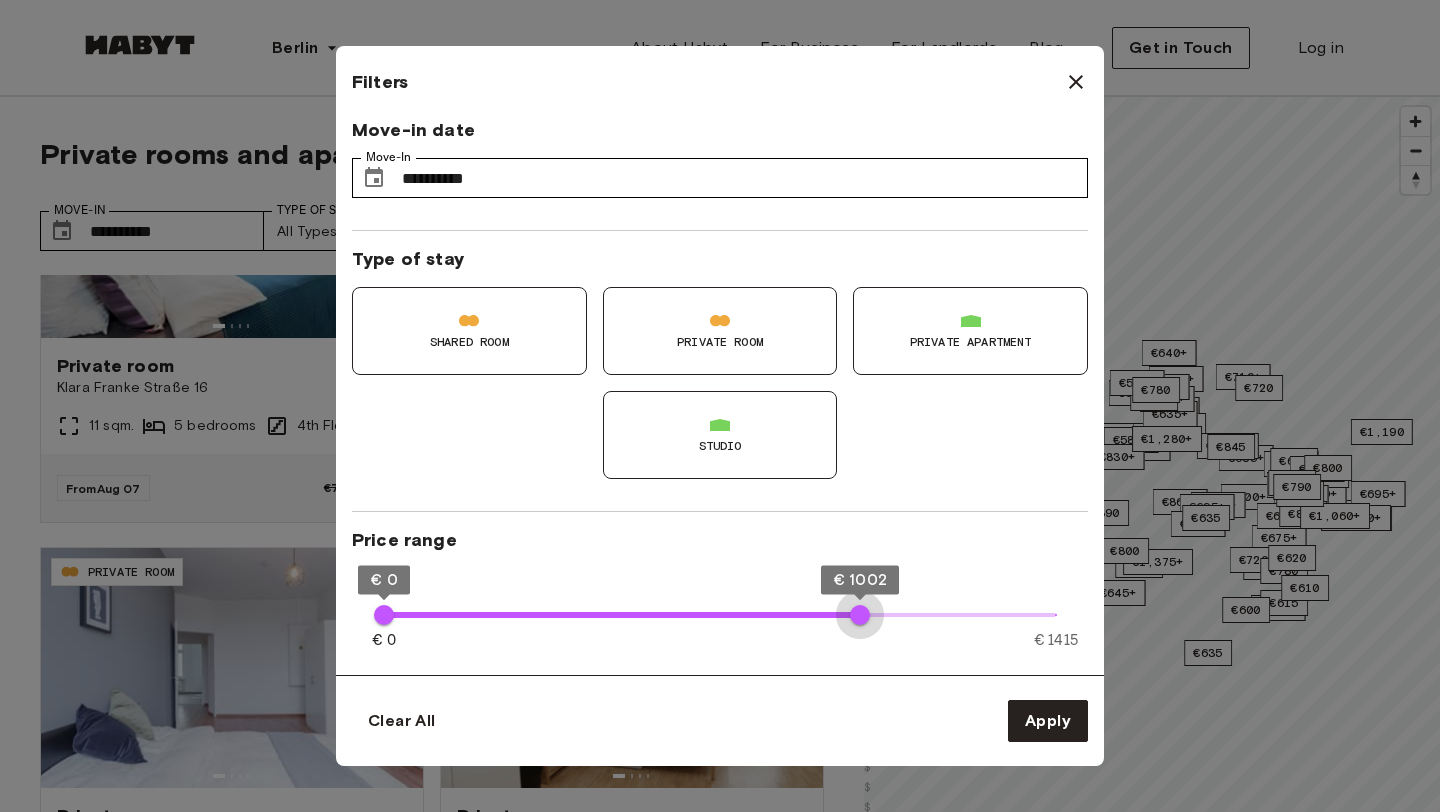 type on "****" 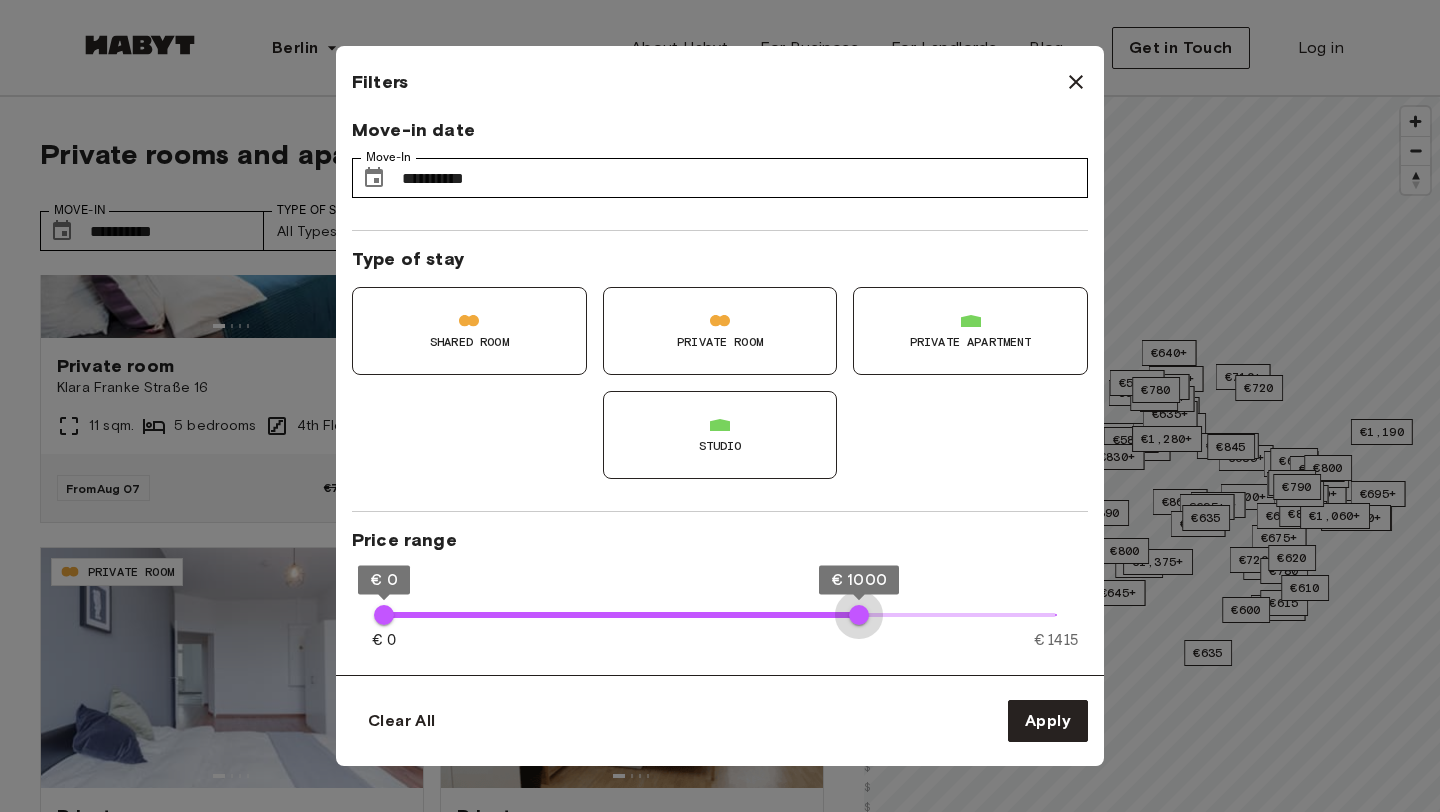drag, startPoint x: 1055, startPoint y: 613, endPoint x: 859, endPoint y: 620, distance: 196.12495 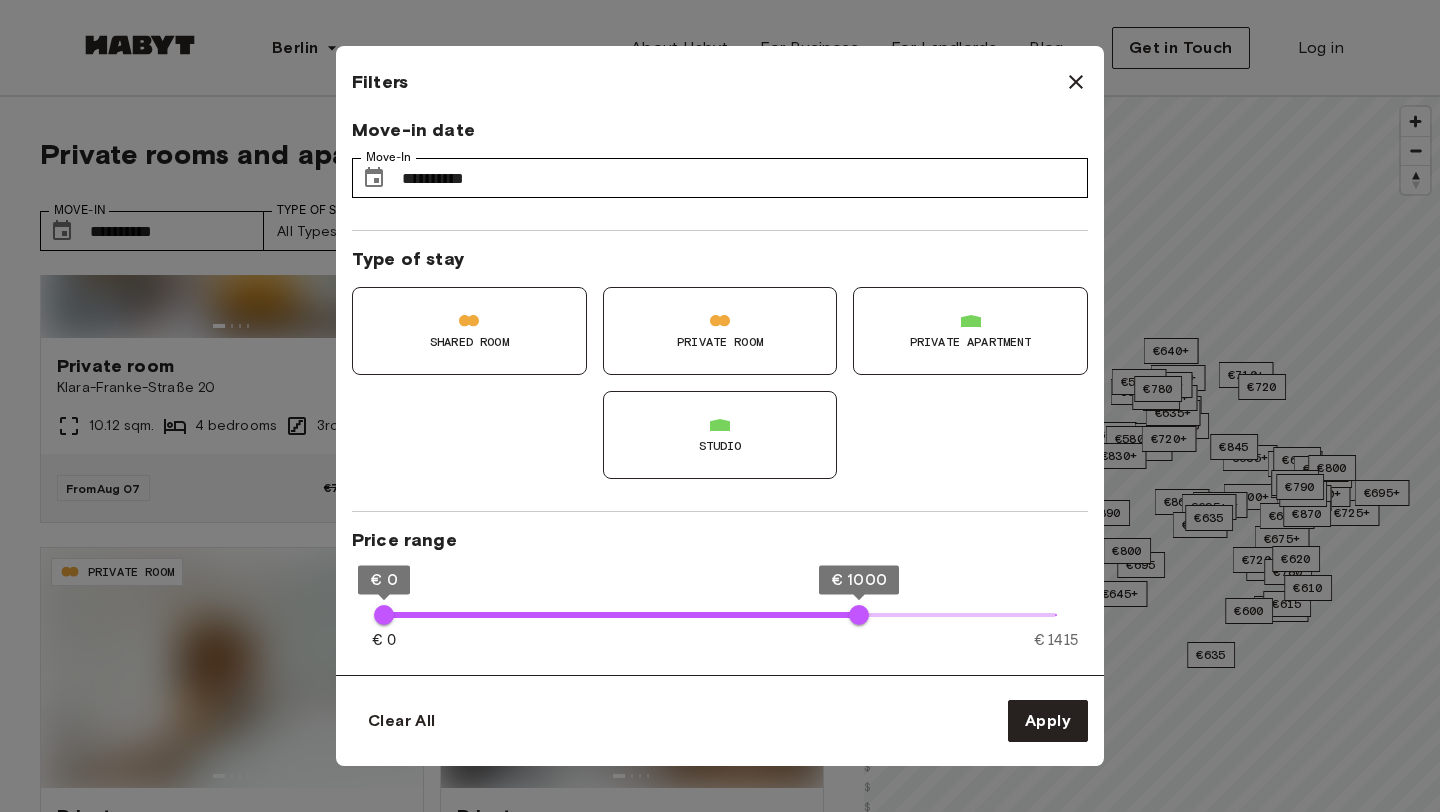 type on "**" 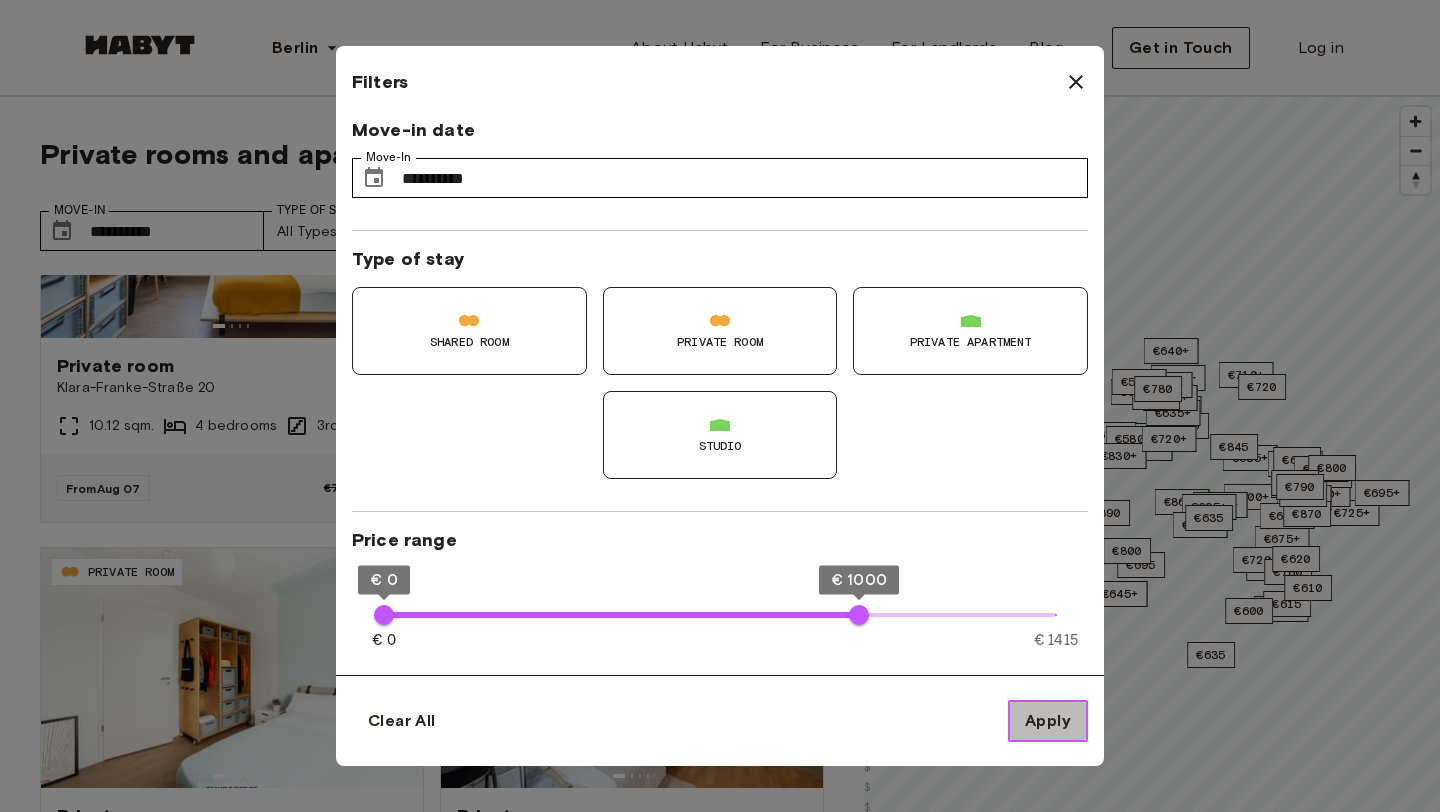 click on "Apply" at bounding box center [1048, 721] 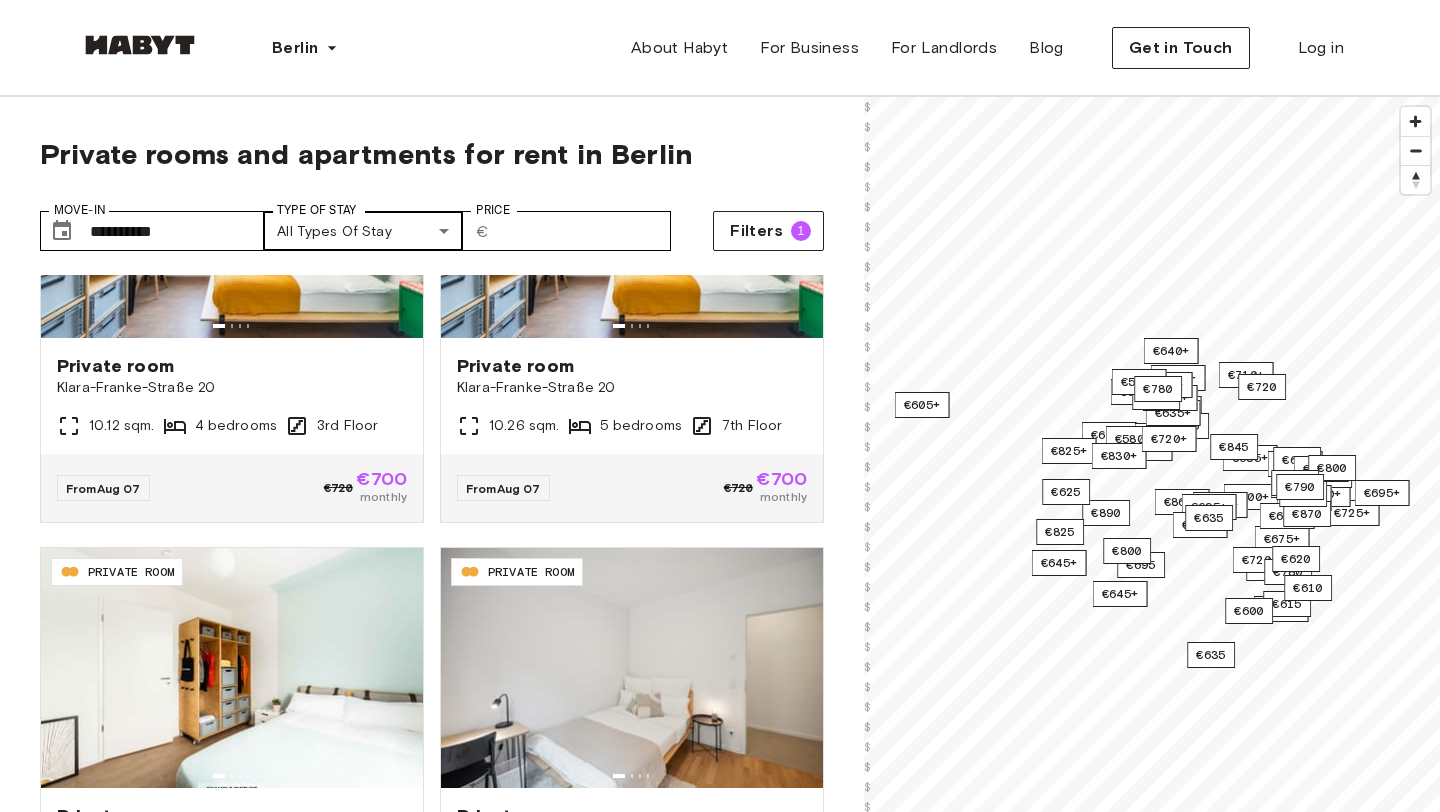 click on "**********" at bounding box center [720, 2413] 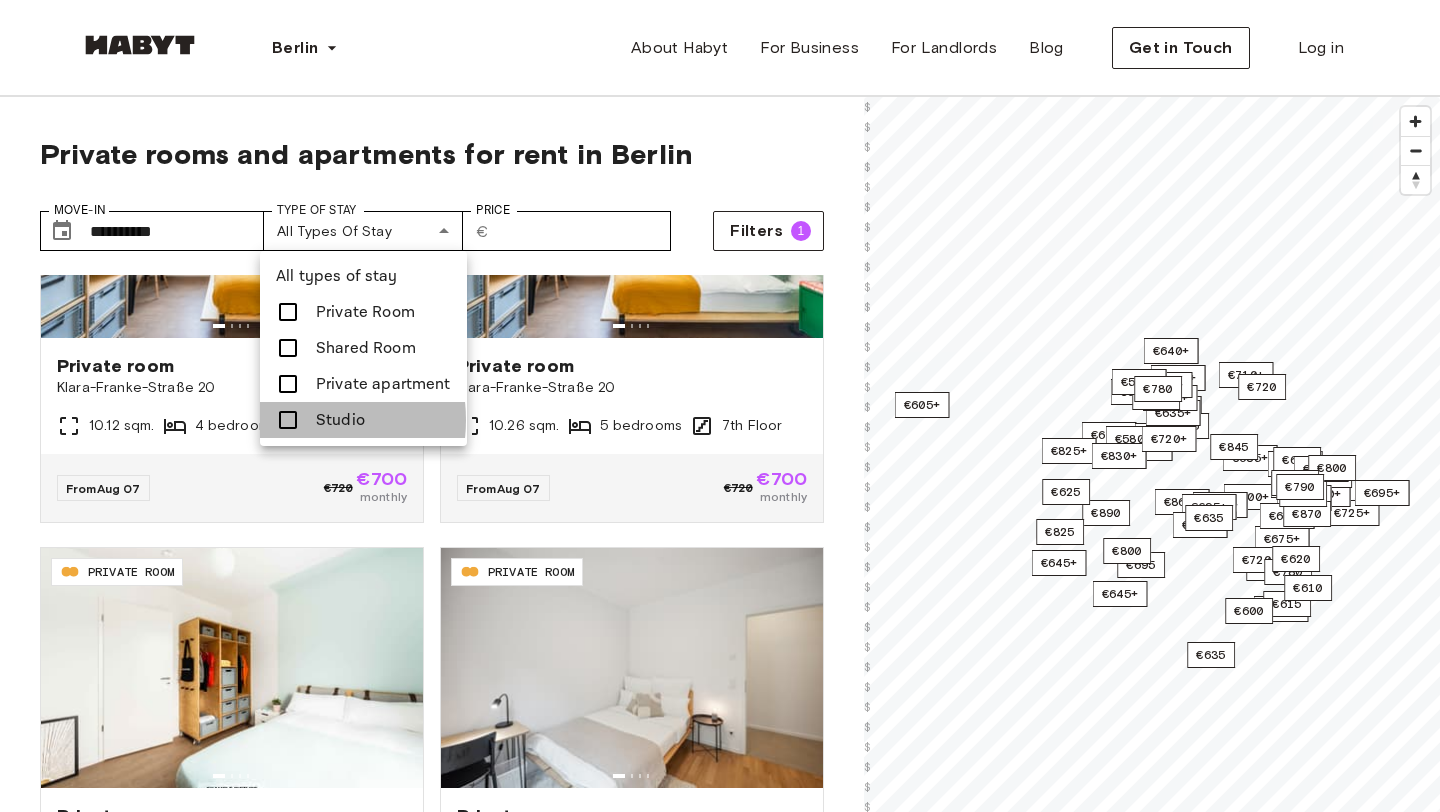 click at bounding box center [288, 420] 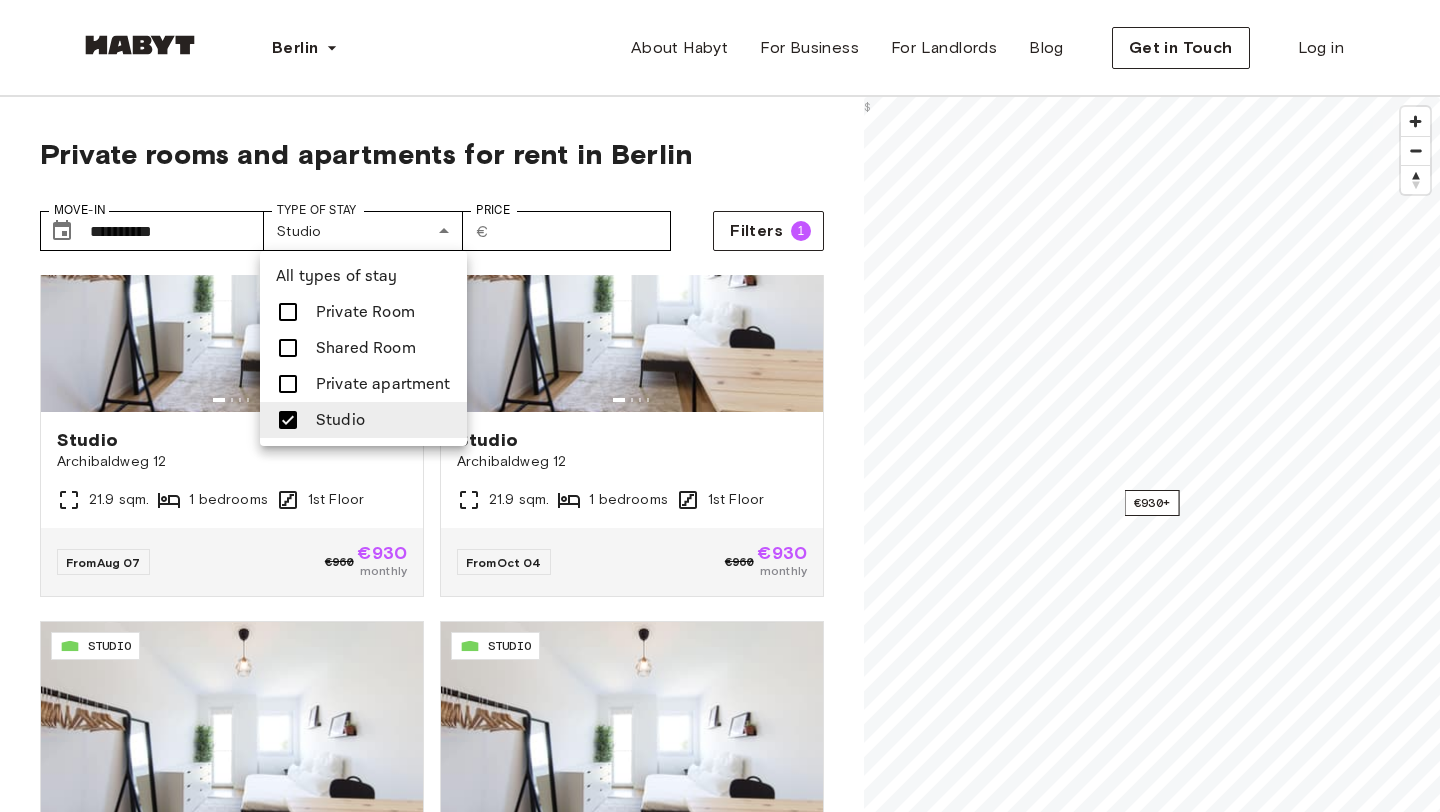 click at bounding box center [720, 406] 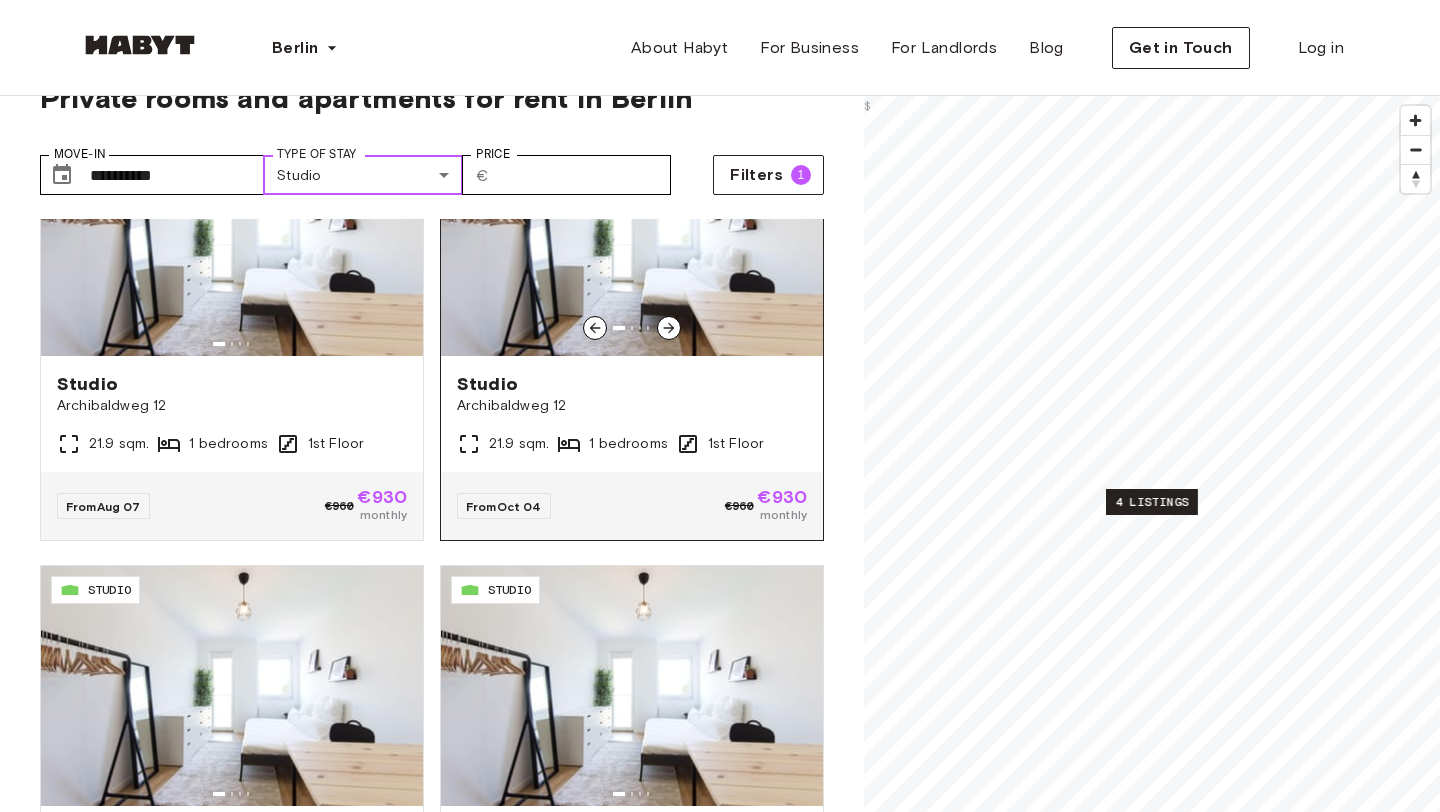 scroll, scrollTop: 60, scrollLeft: 0, axis: vertical 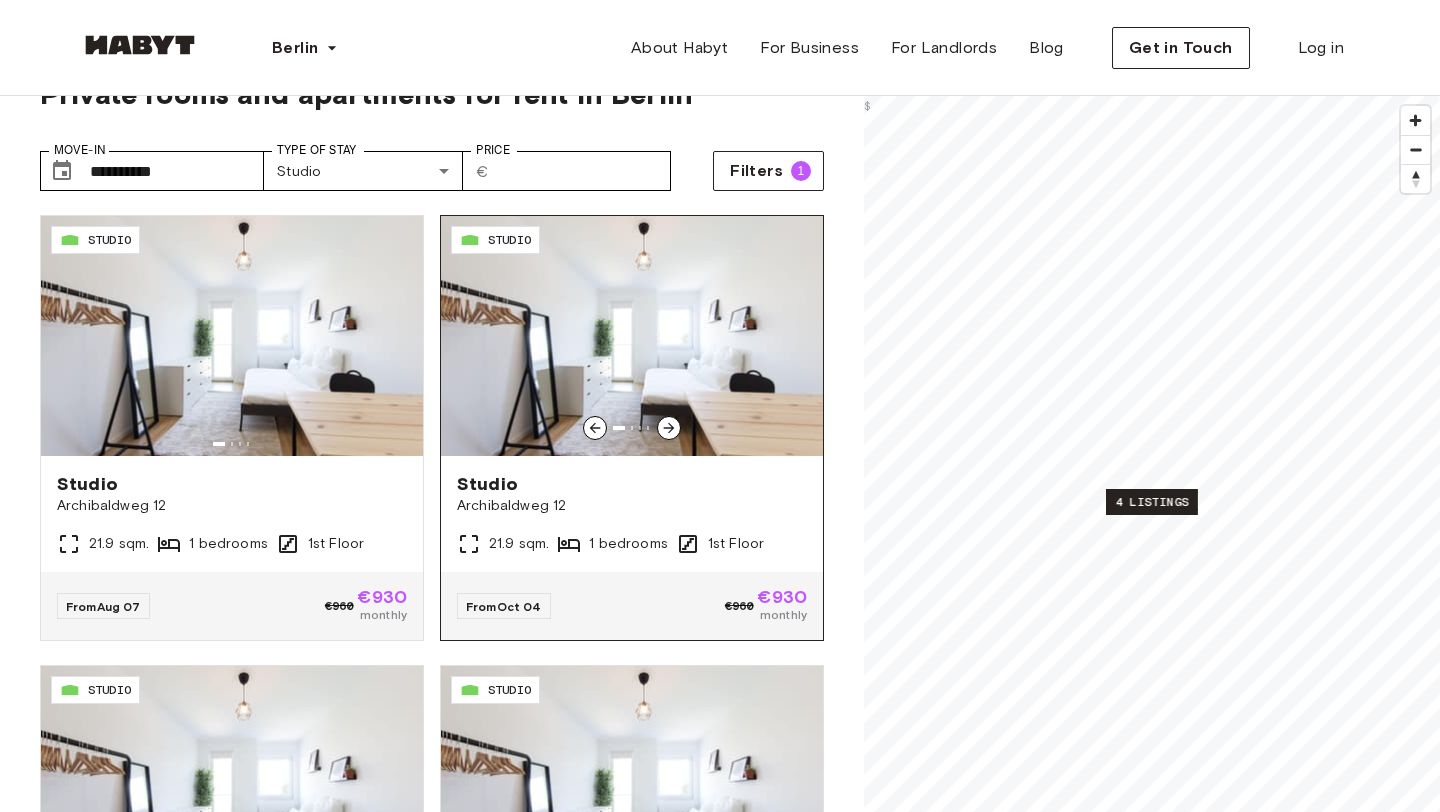click 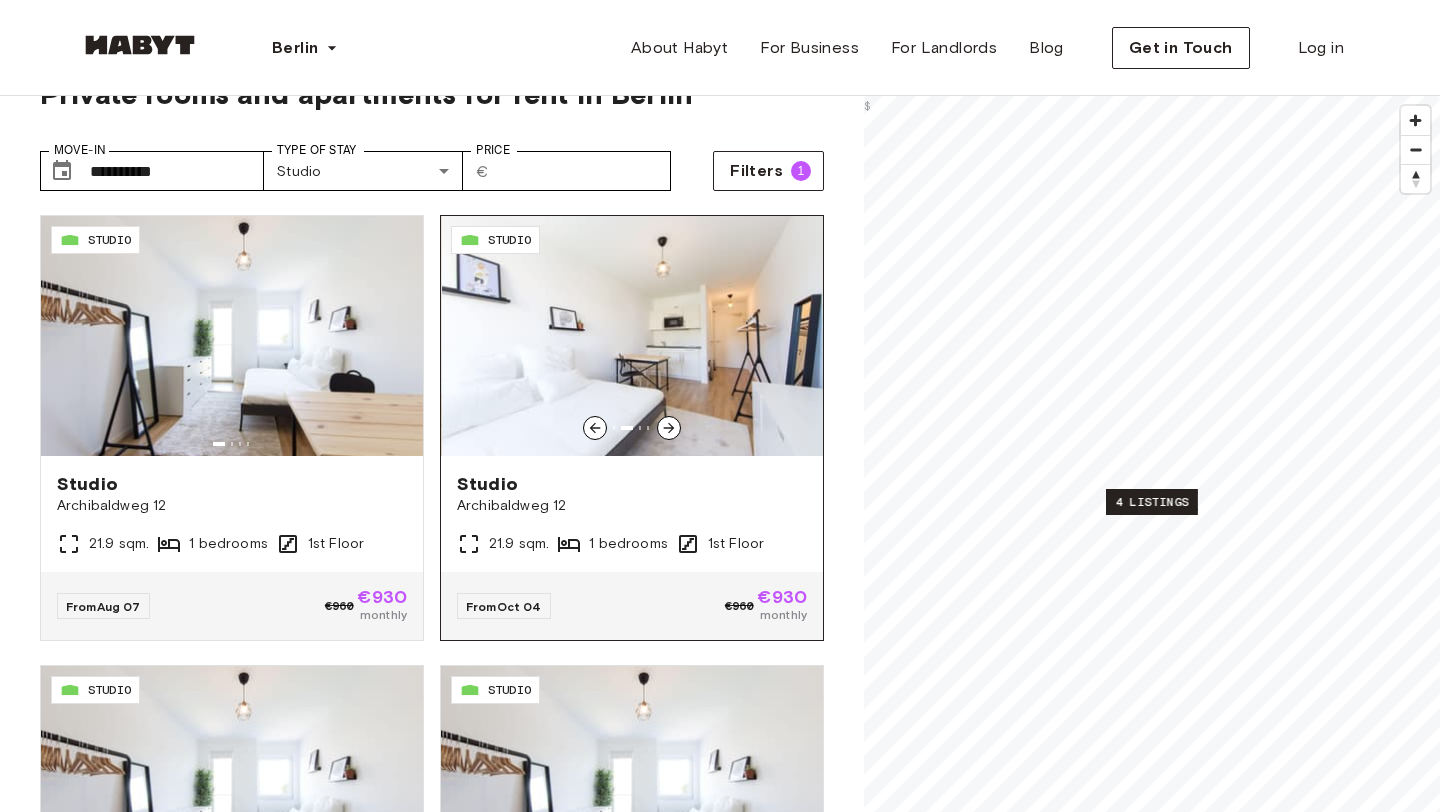 click 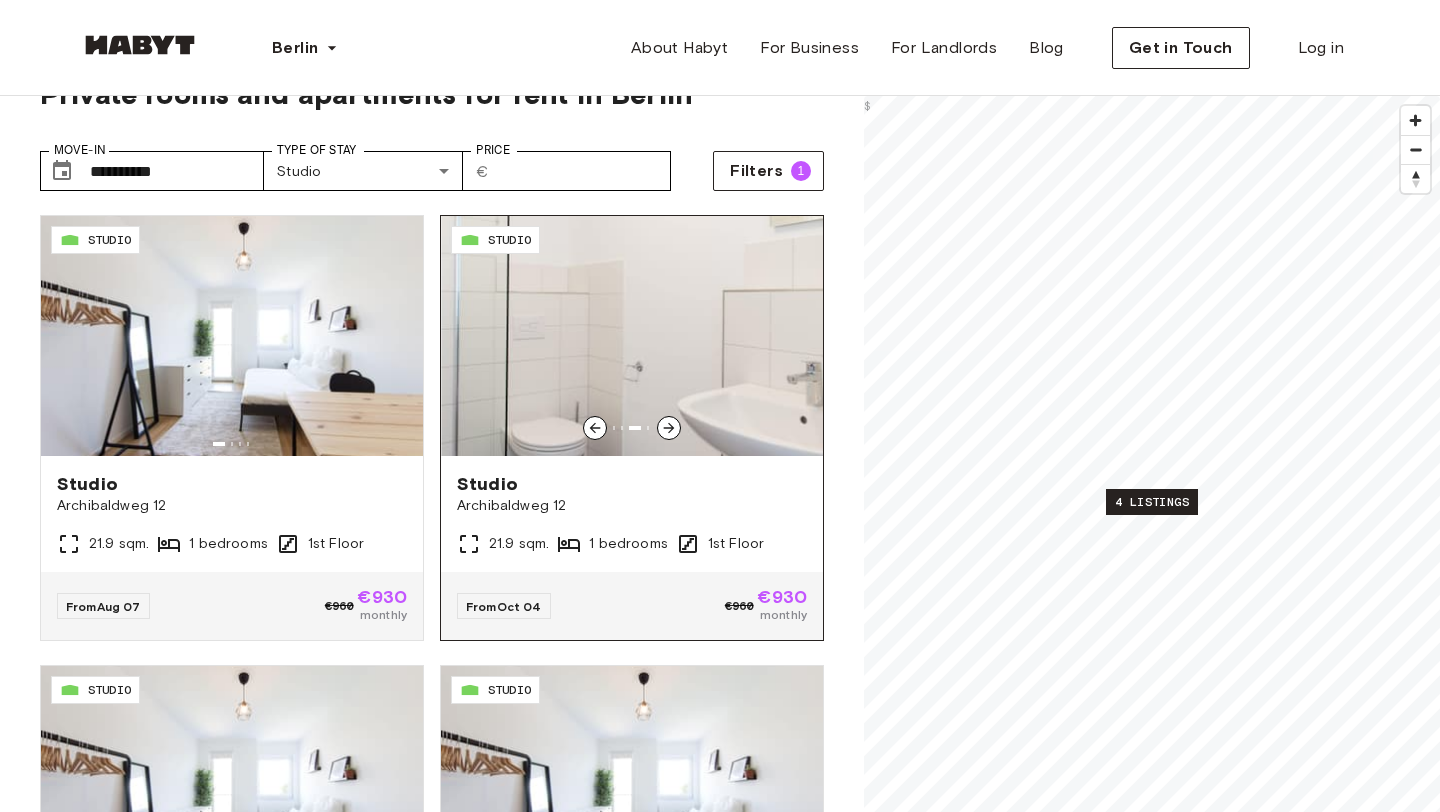 click 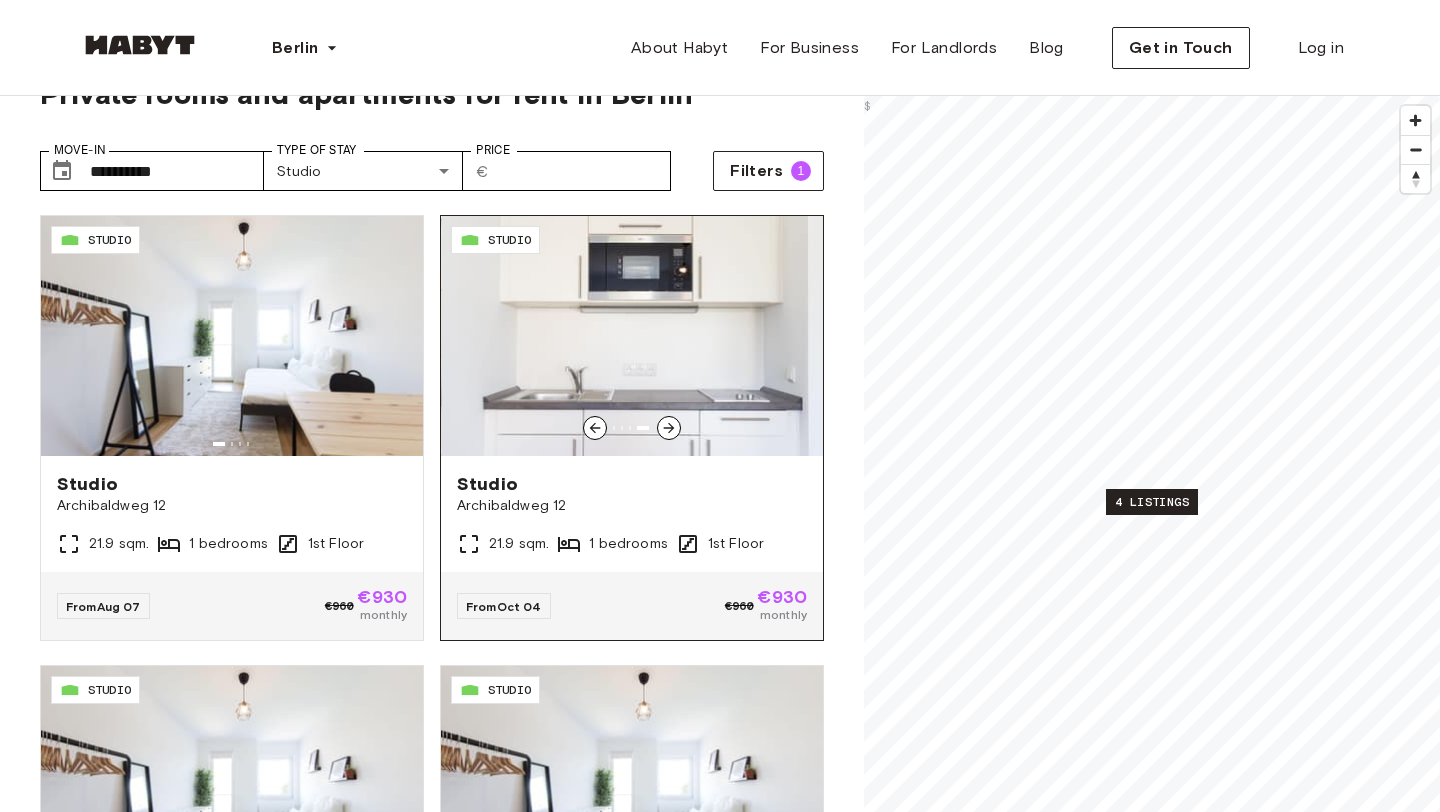 click 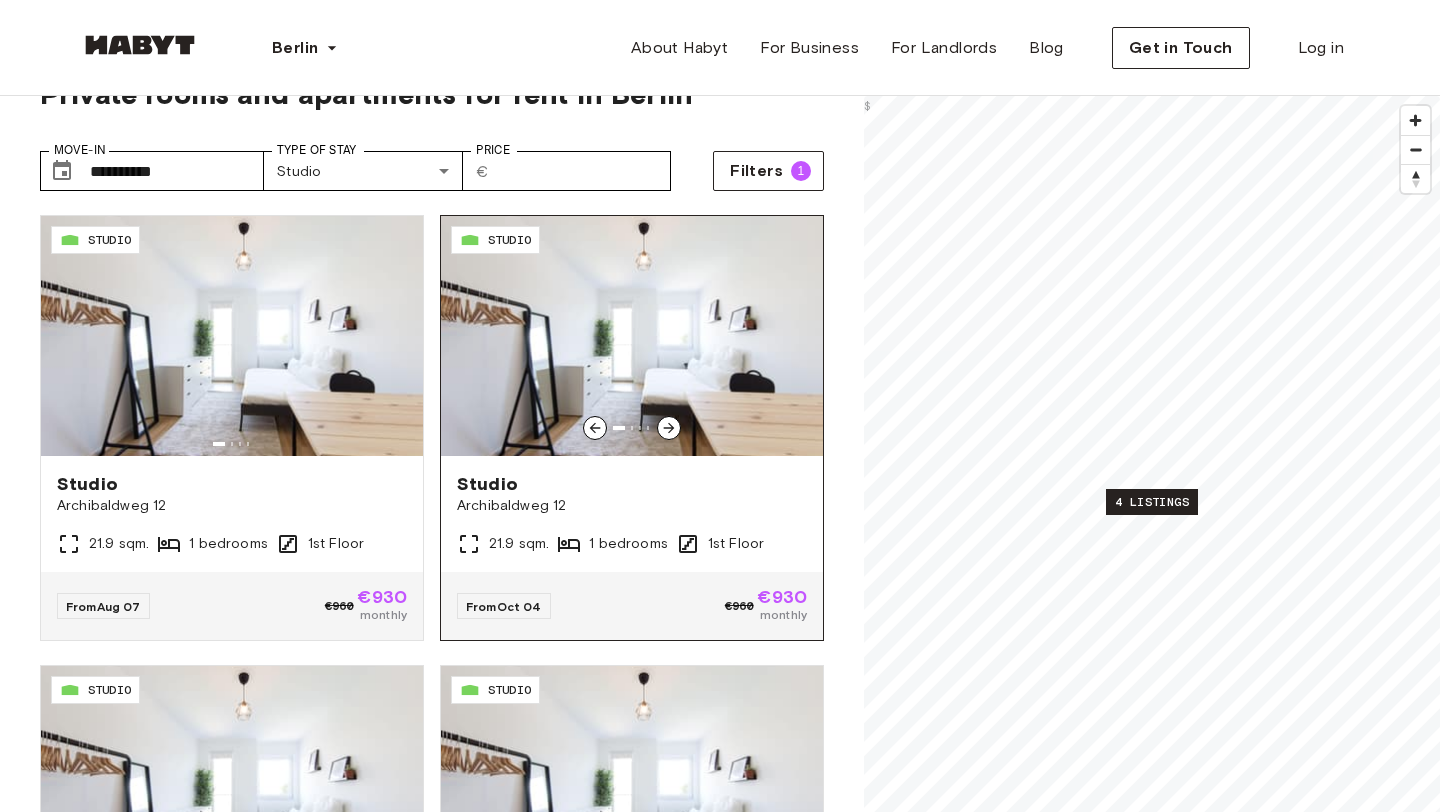 click 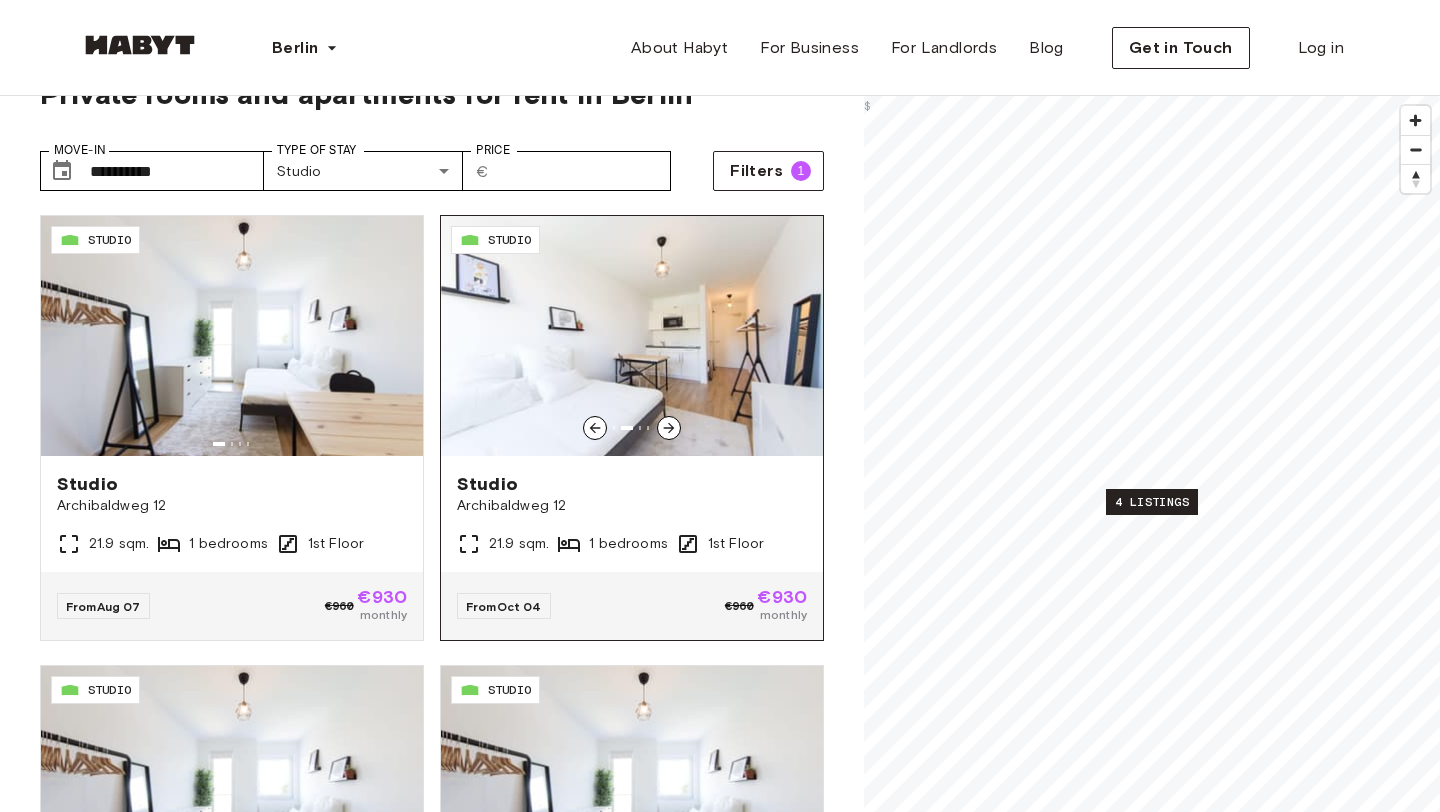 click 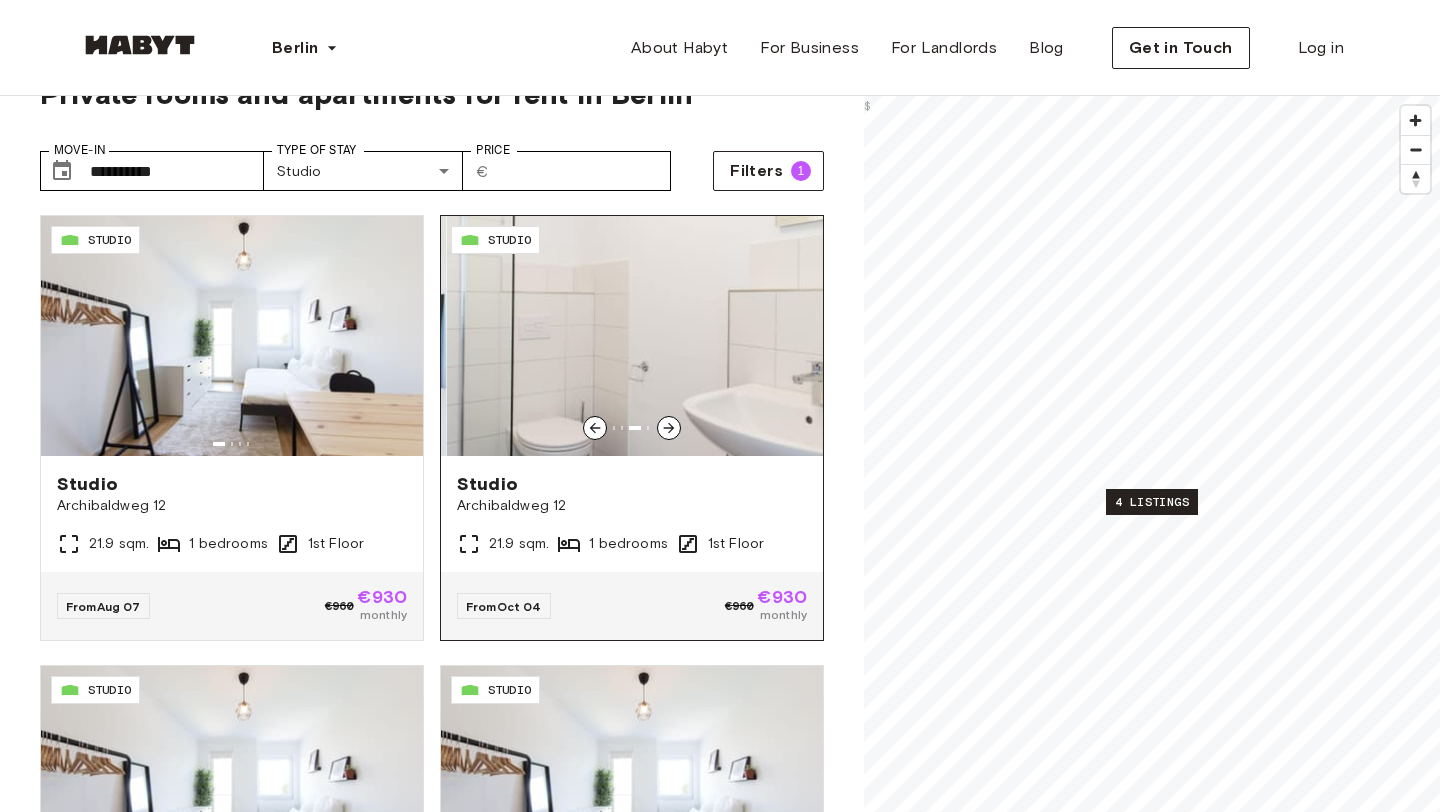 click 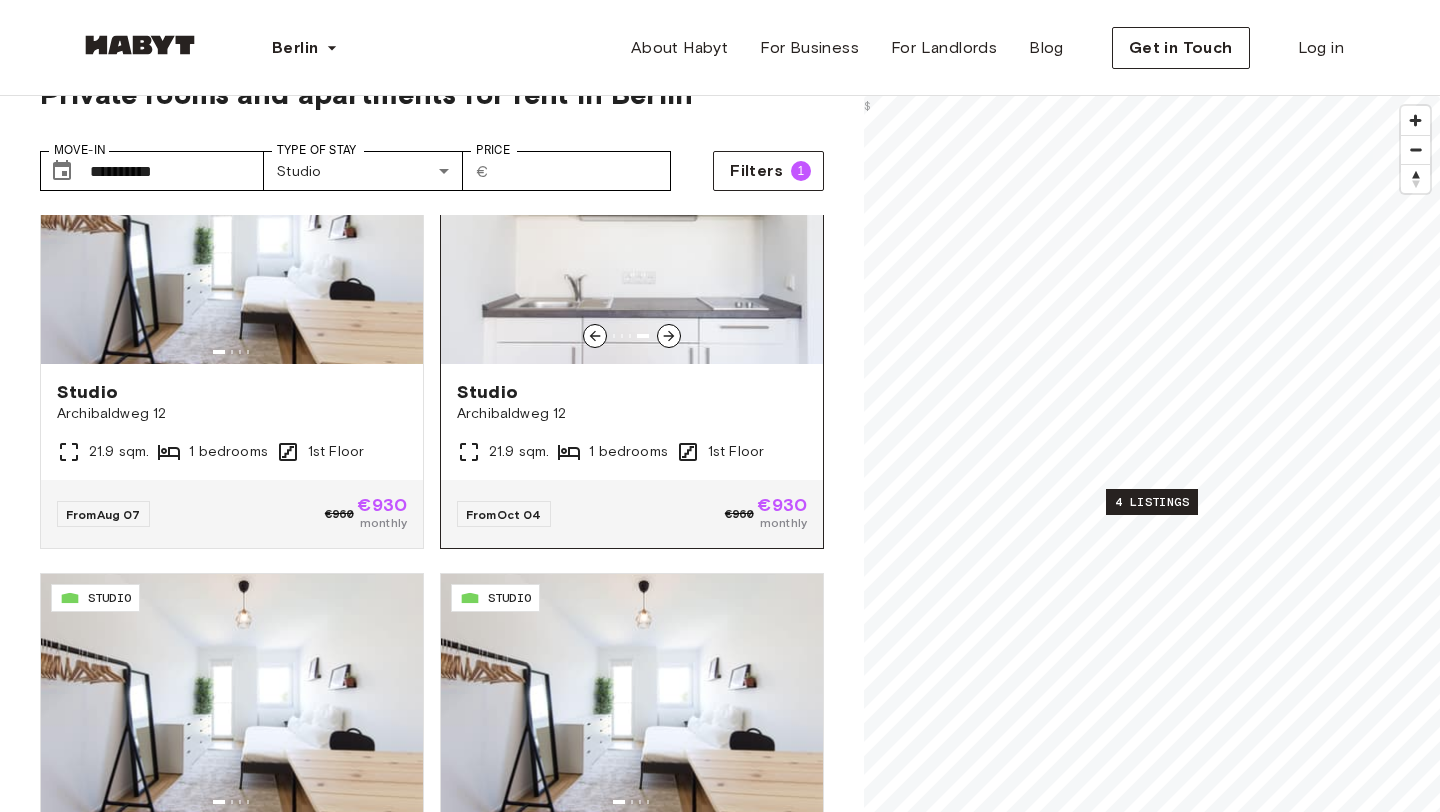 scroll, scrollTop: 104, scrollLeft: 0, axis: vertical 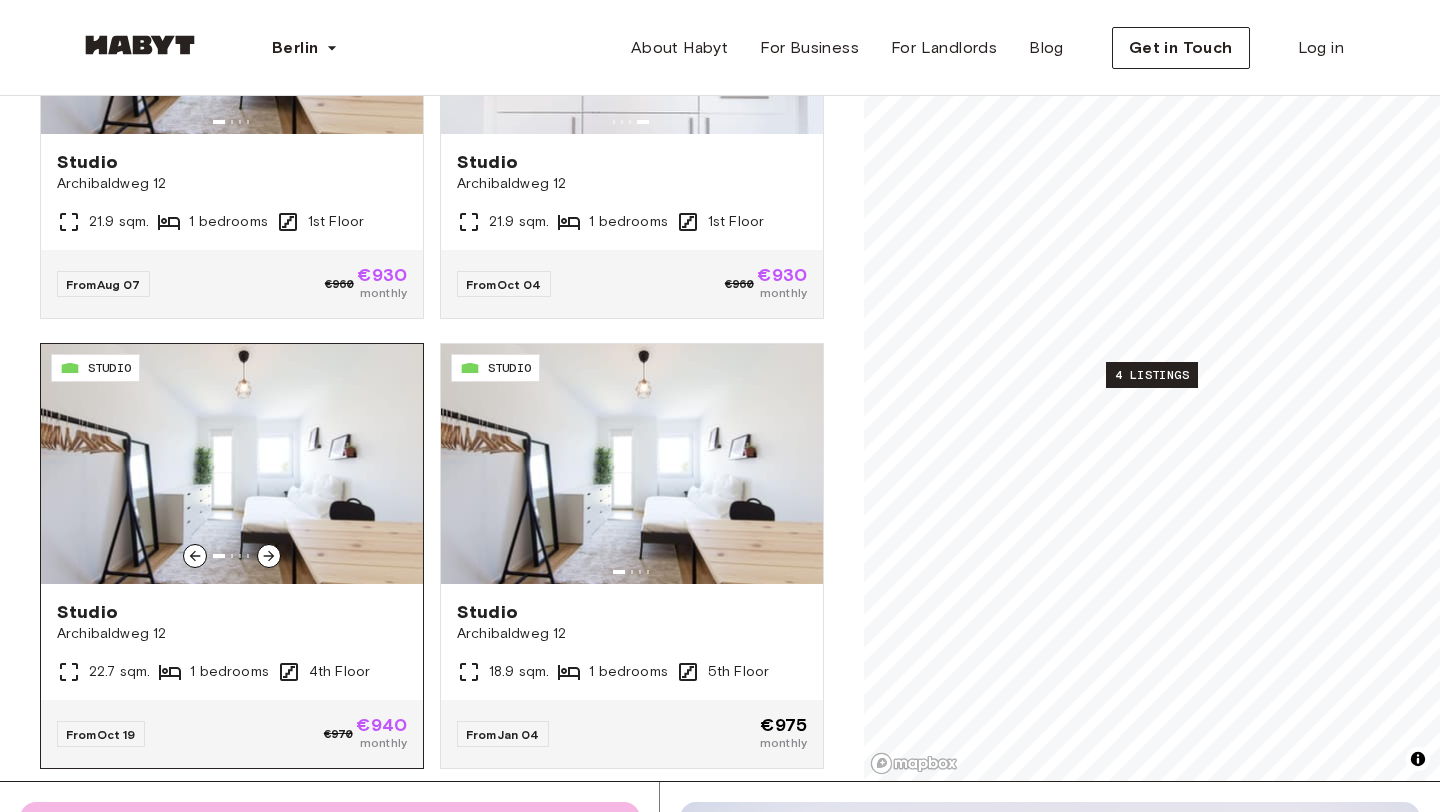 click 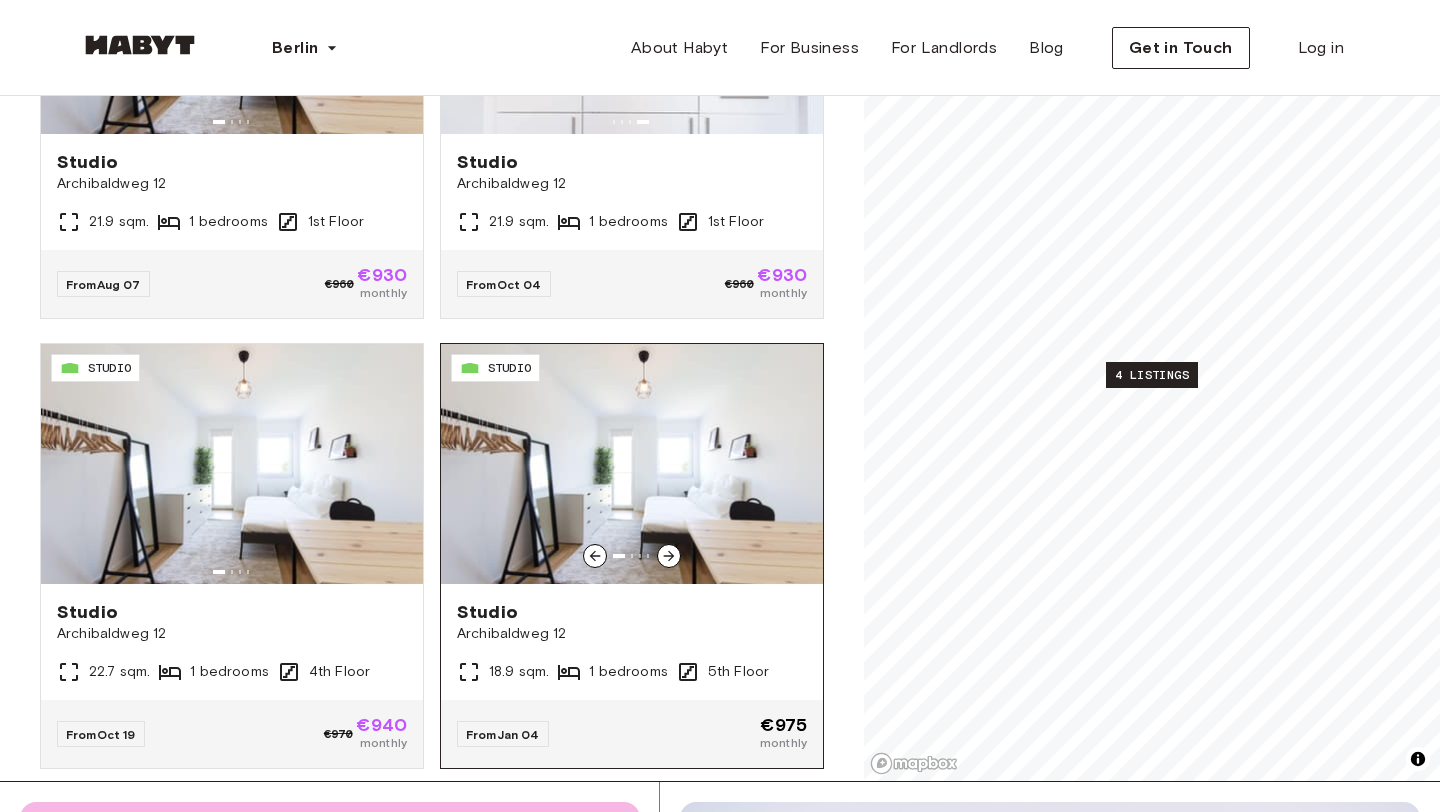 click at bounding box center (632, 464) 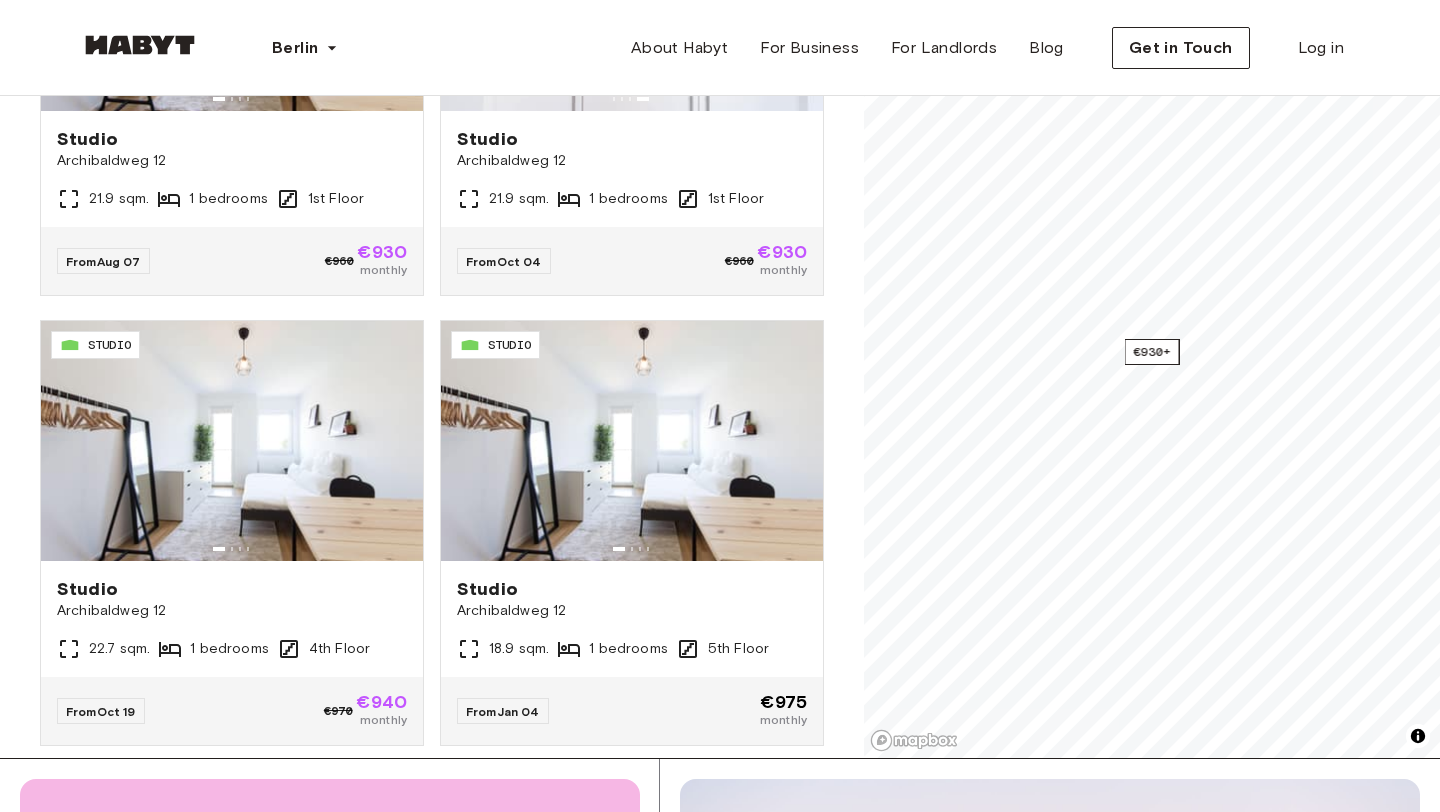 scroll, scrollTop: 332, scrollLeft: 0, axis: vertical 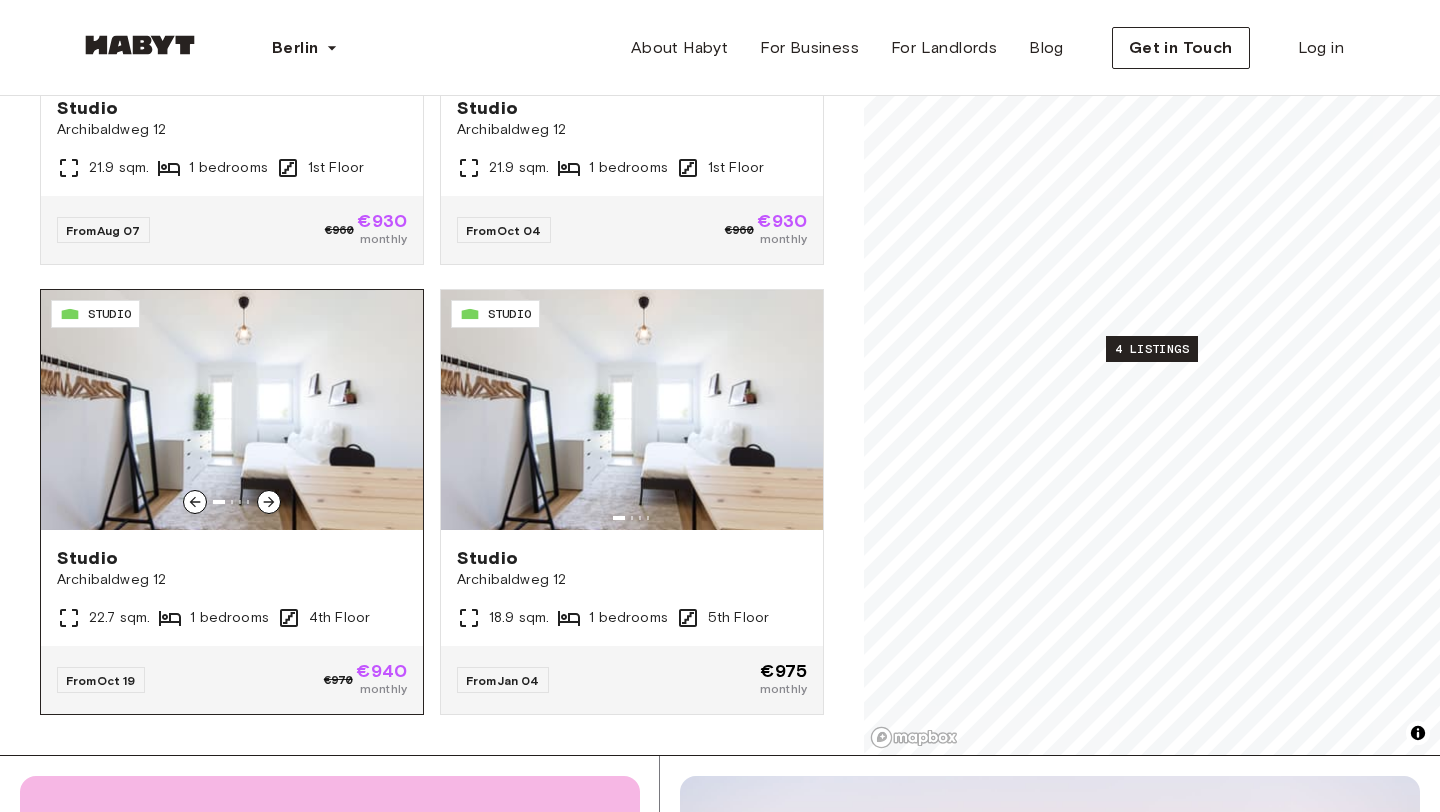 click at bounding box center (232, 410) 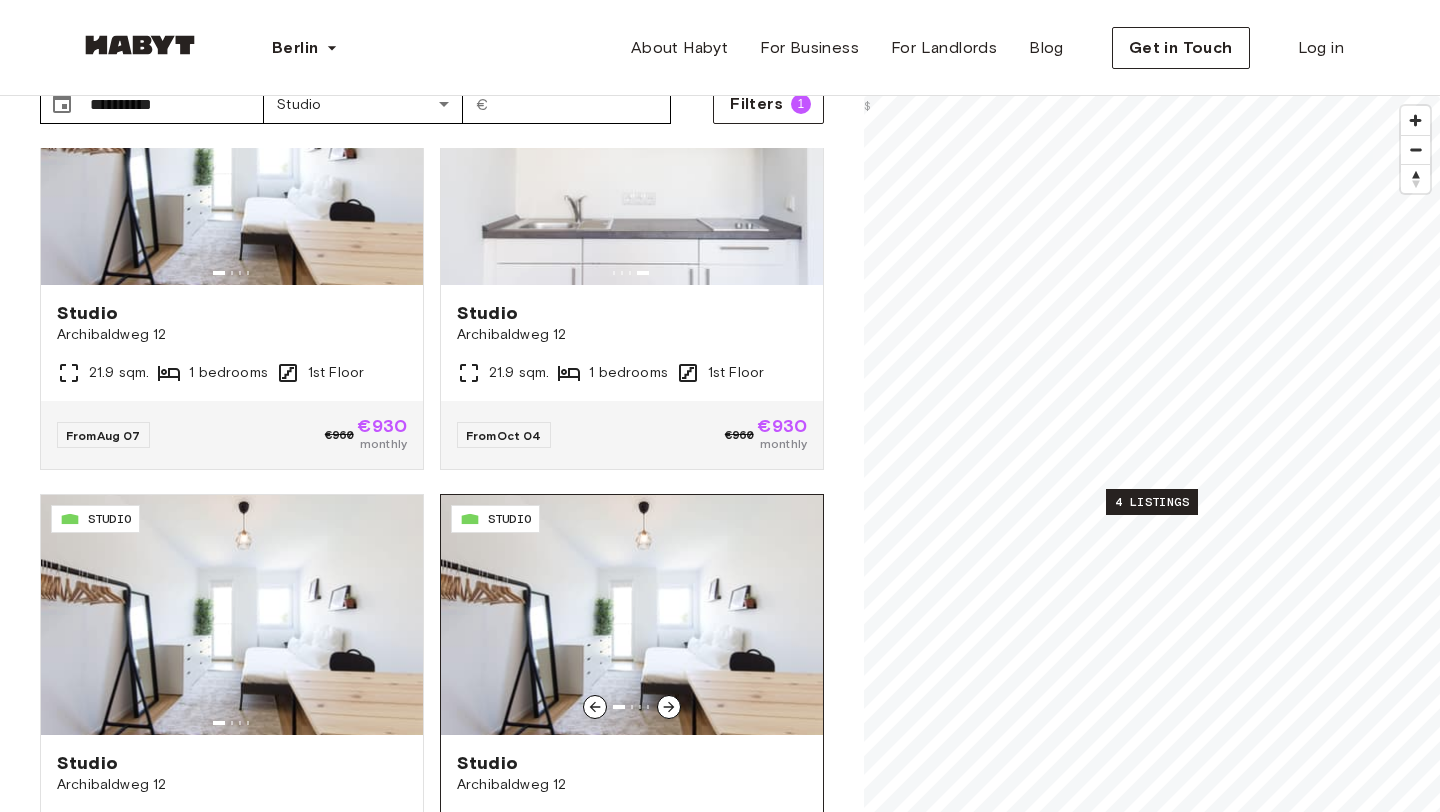 scroll, scrollTop: 0, scrollLeft: 0, axis: both 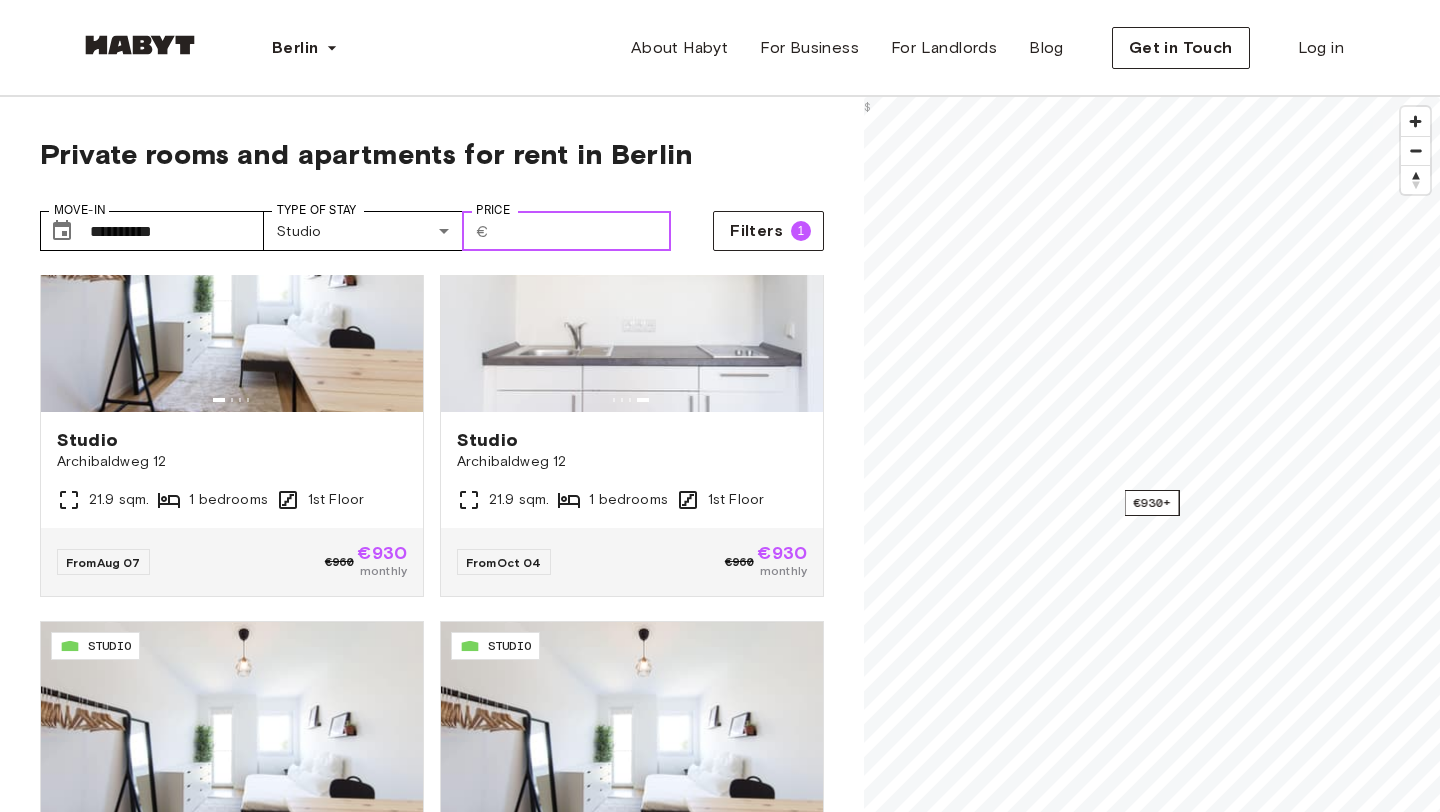 click on "****" at bounding box center (584, 231) 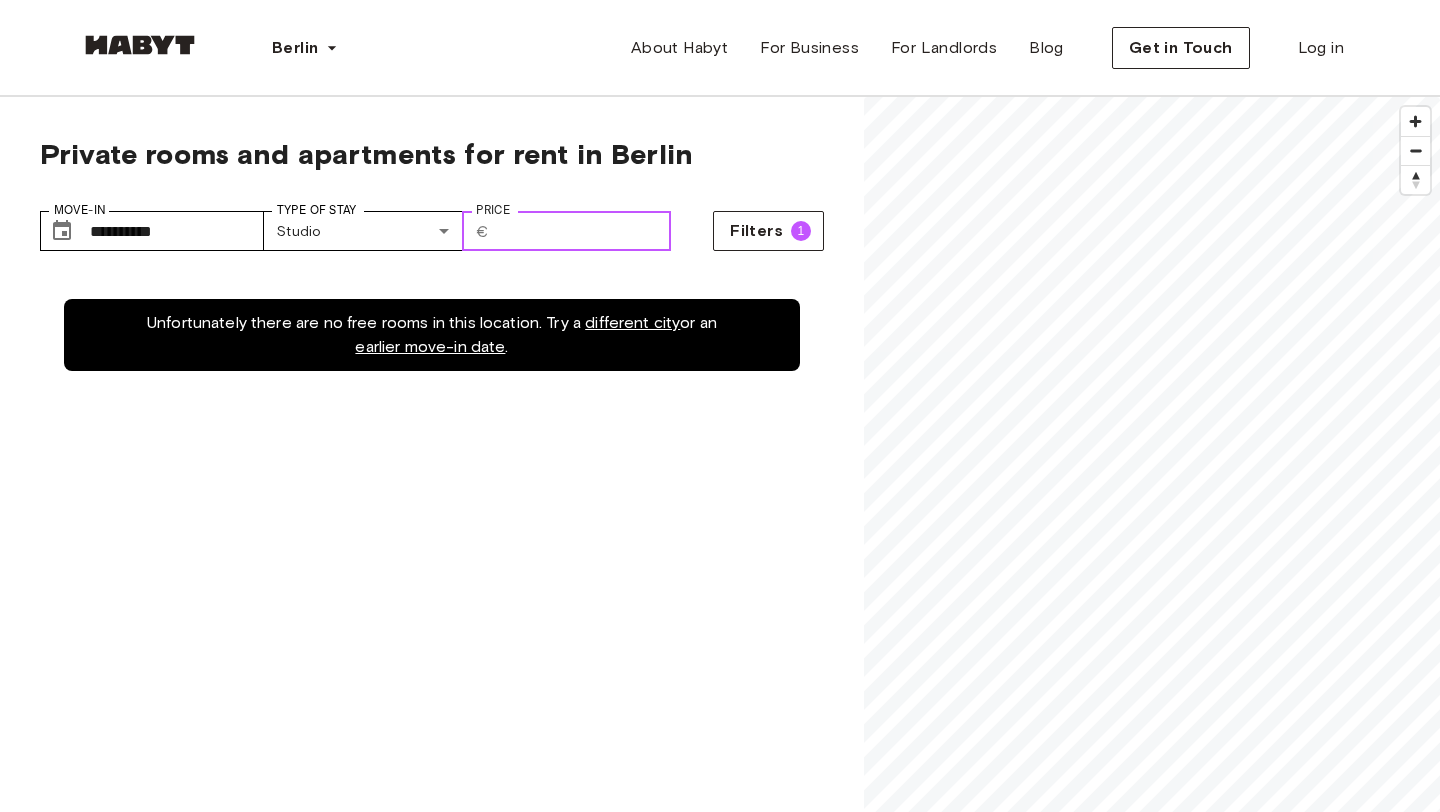 scroll, scrollTop: 0, scrollLeft: 0, axis: both 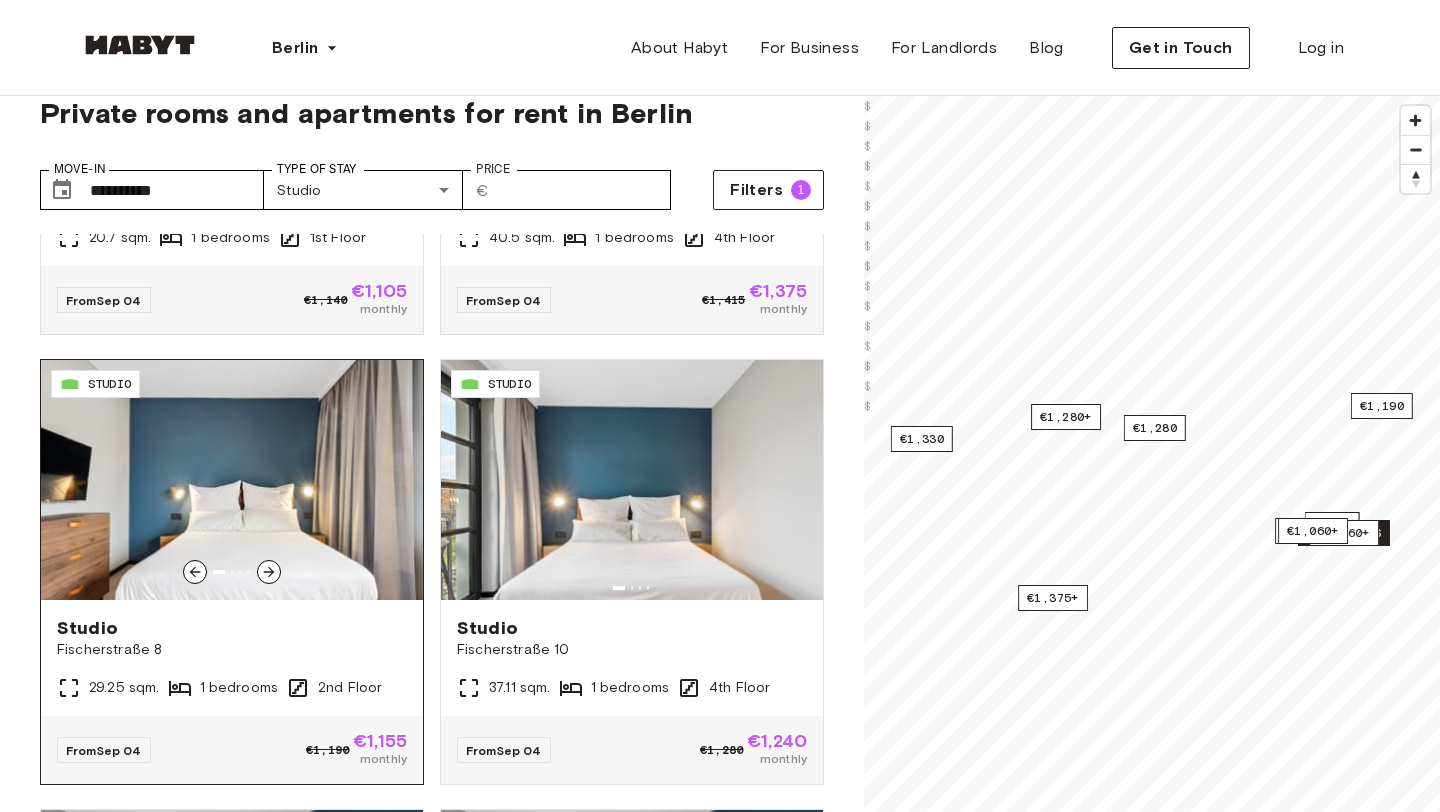 click on "Fischerstraße 8" at bounding box center [232, 650] 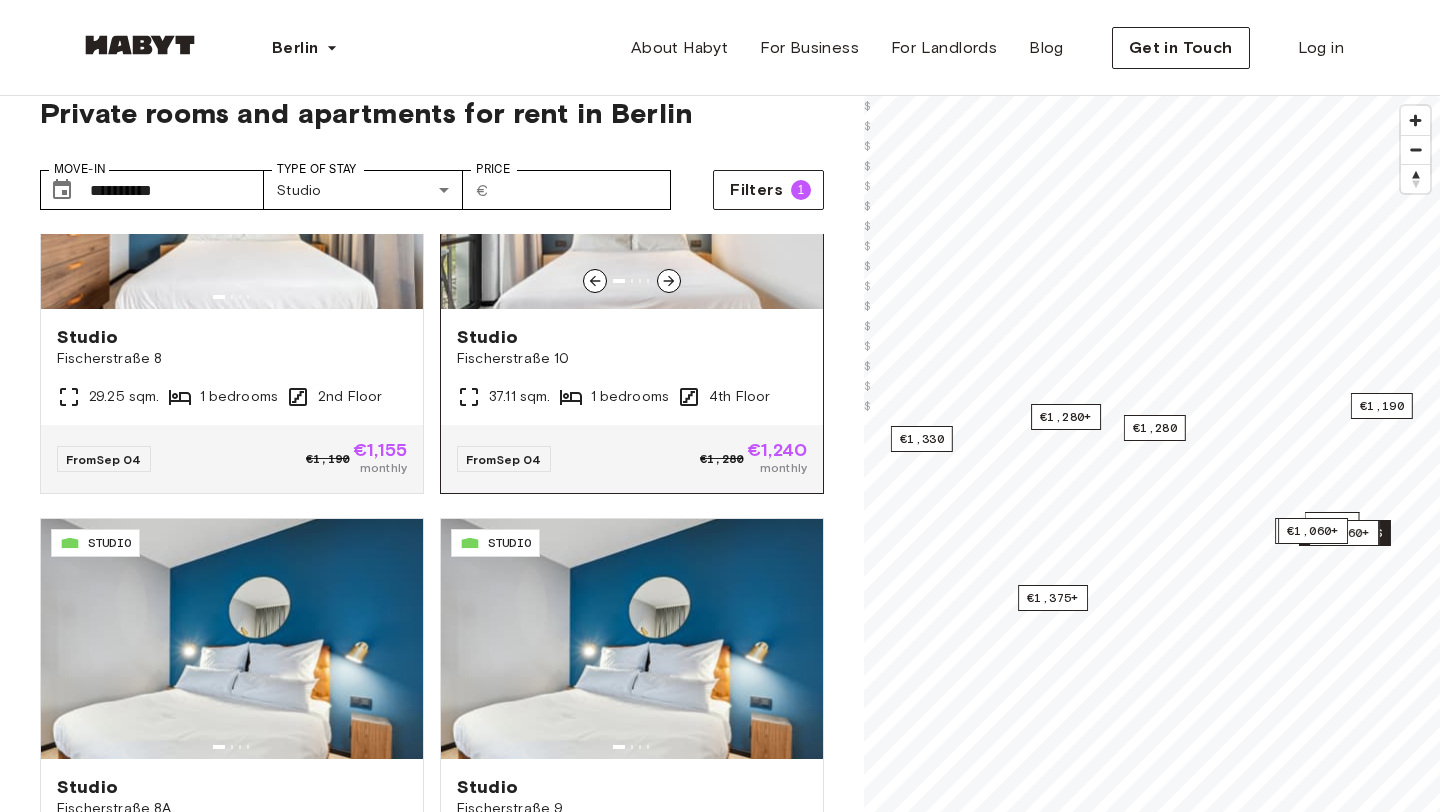 scroll, scrollTop: 3778, scrollLeft: 0, axis: vertical 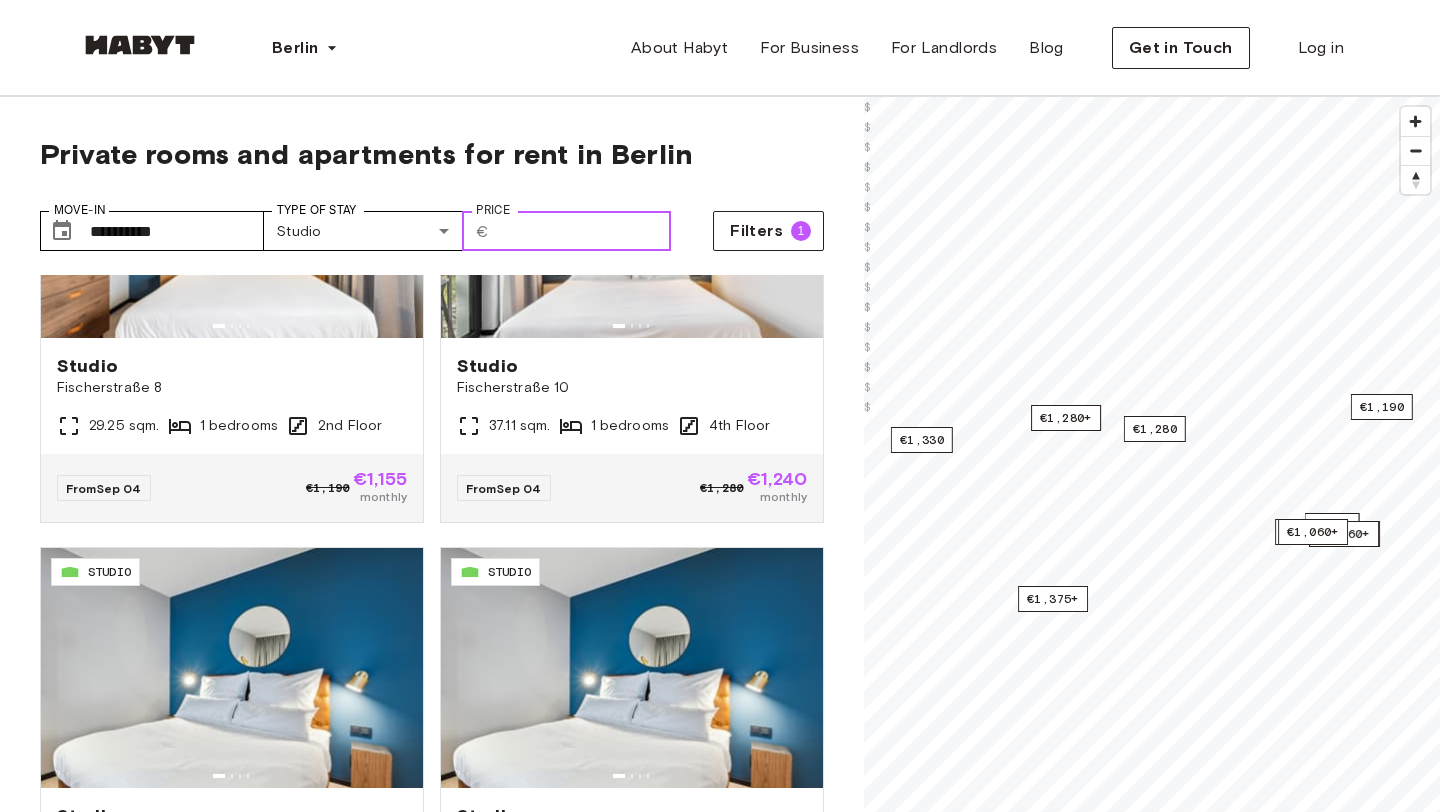drag, startPoint x: 540, startPoint y: 231, endPoint x: 496, endPoint y: 227, distance: 44.181442 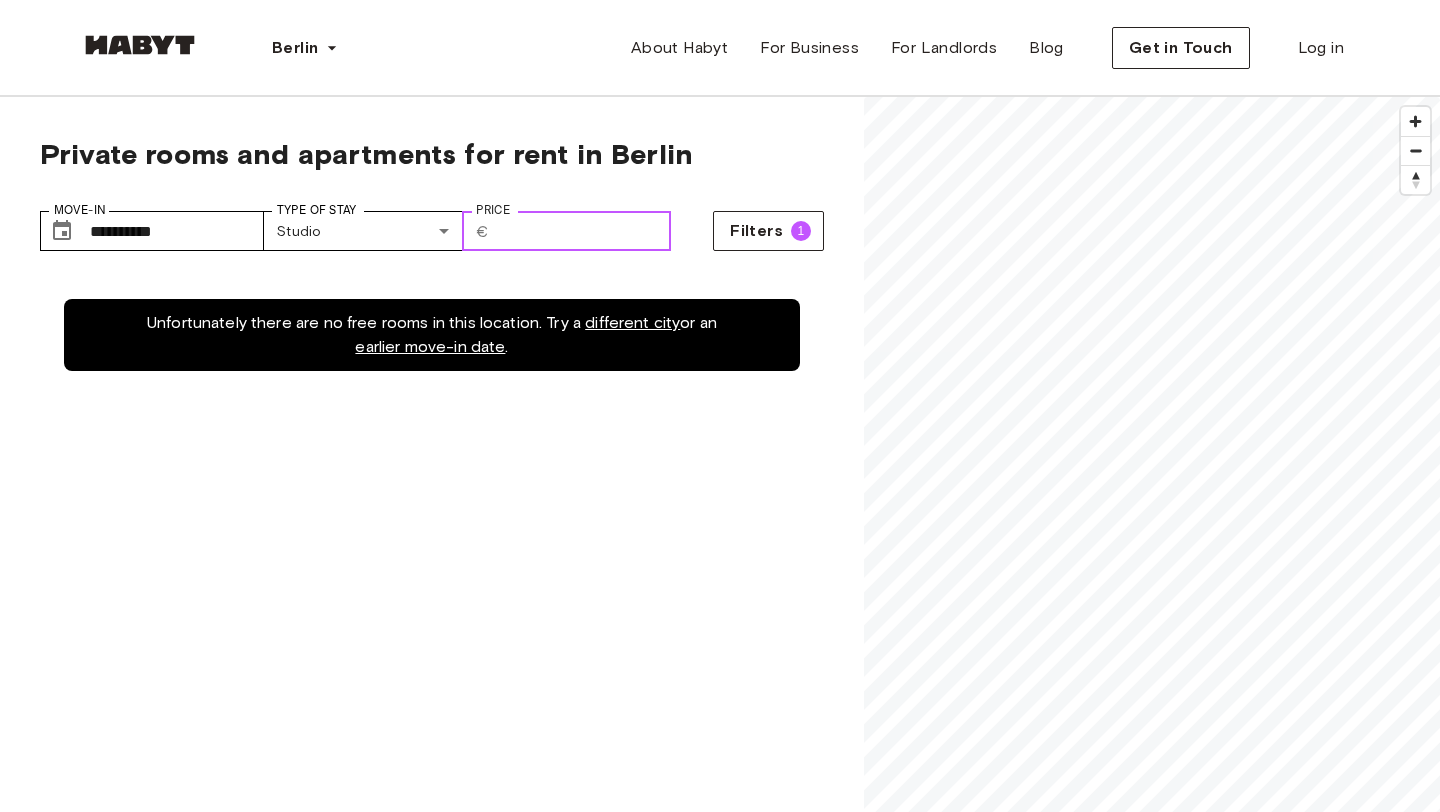 scroll, scrollTop: 0, scrollLeft: 0, axis: both 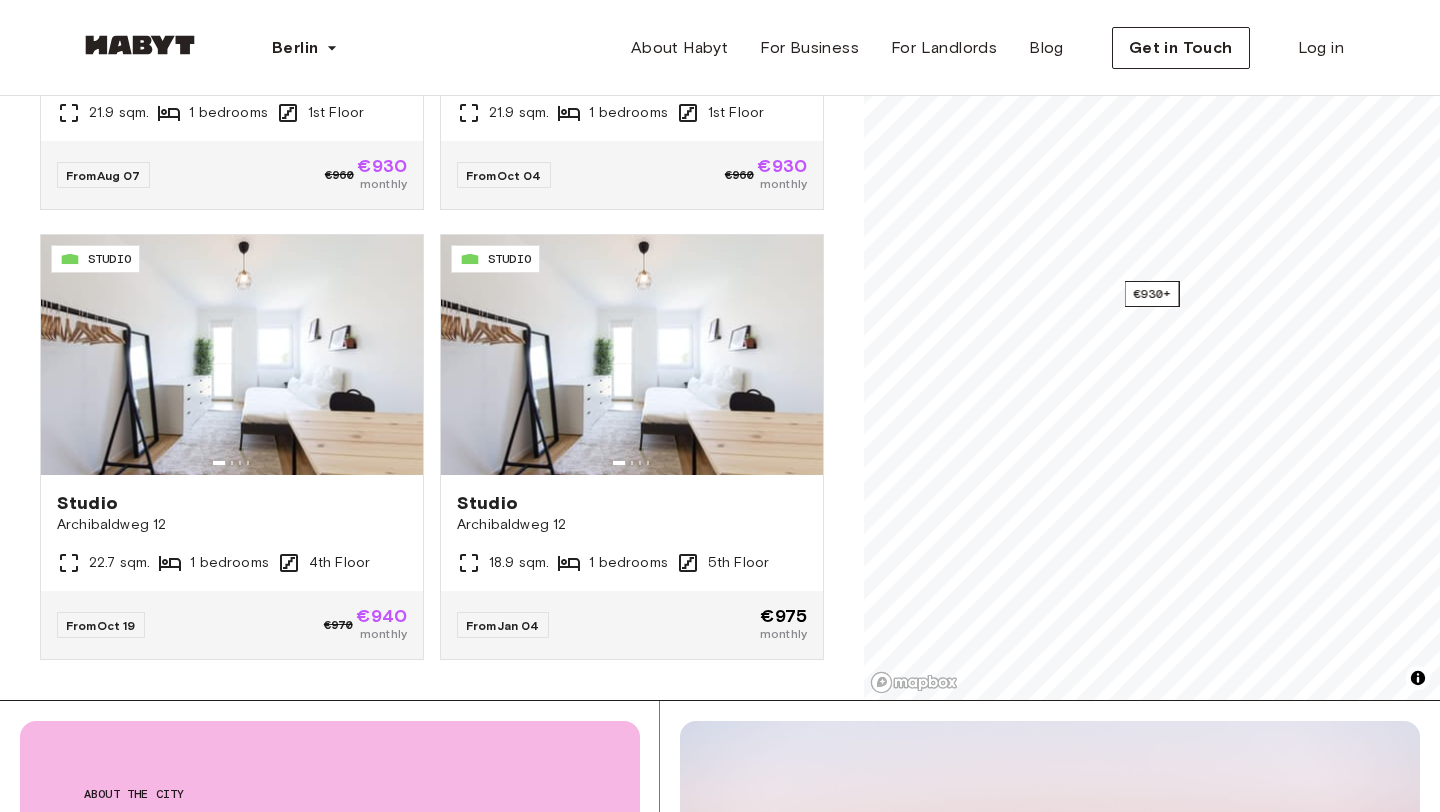 type on "****" 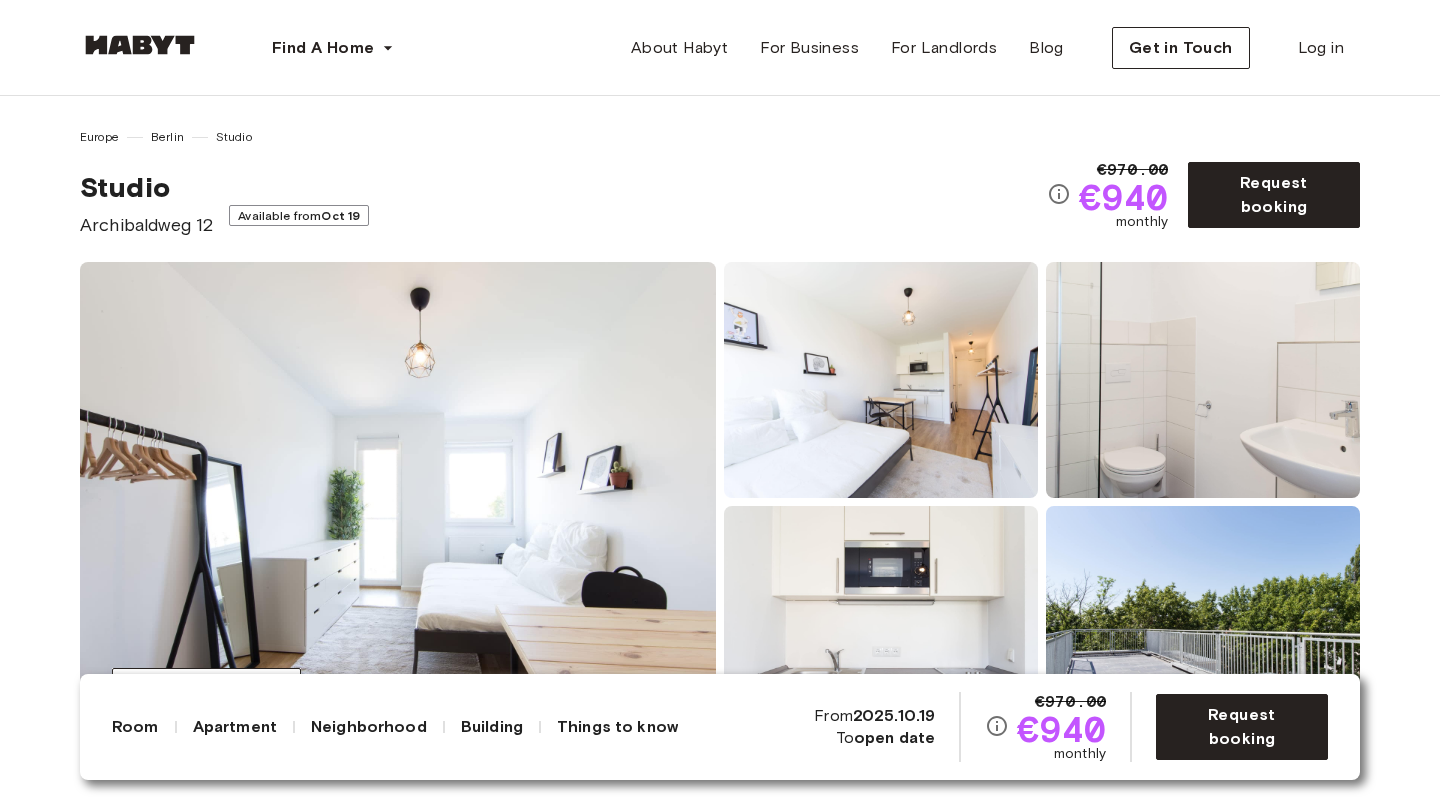 scroll, scrollTop: 0, scrollLeft: 0, axis: both 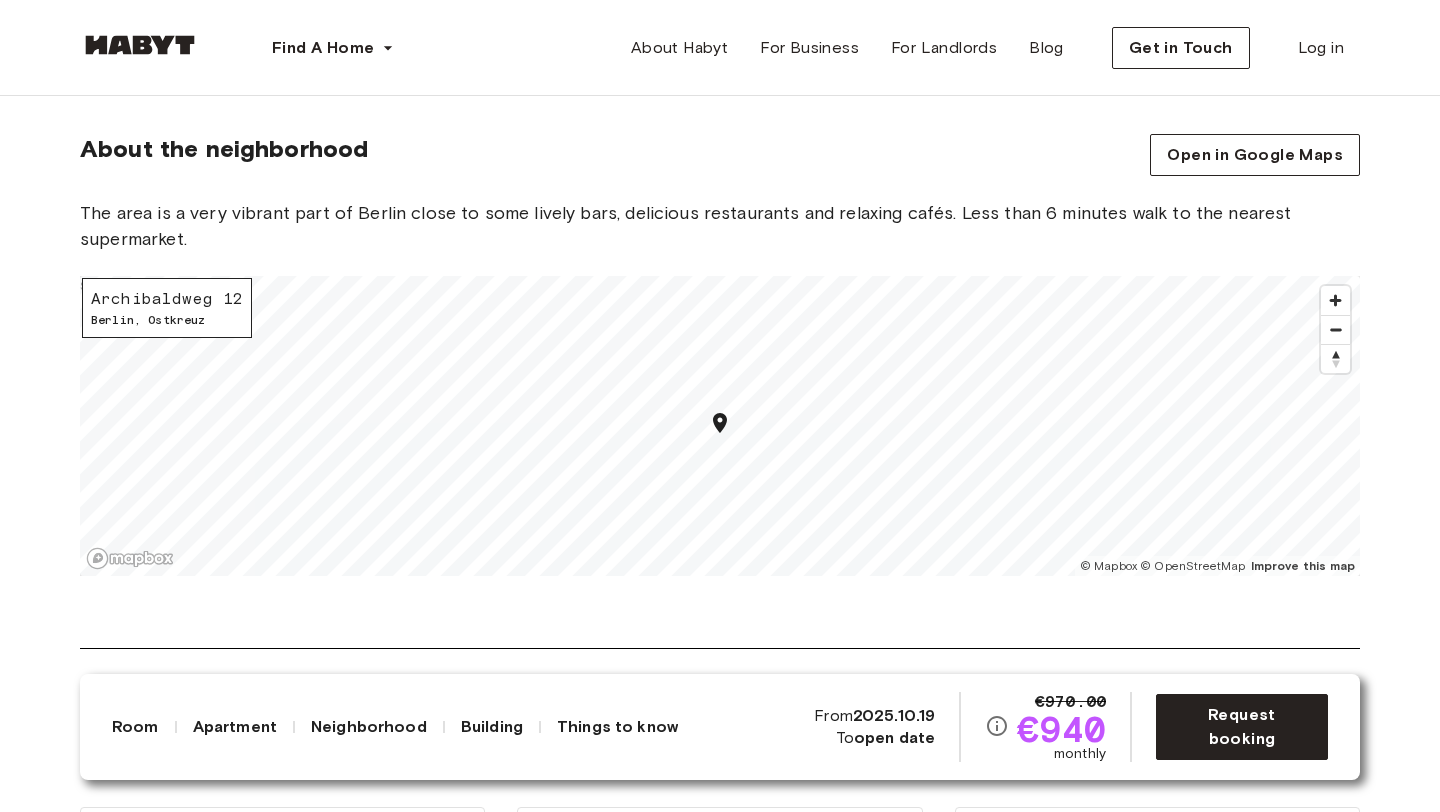 click 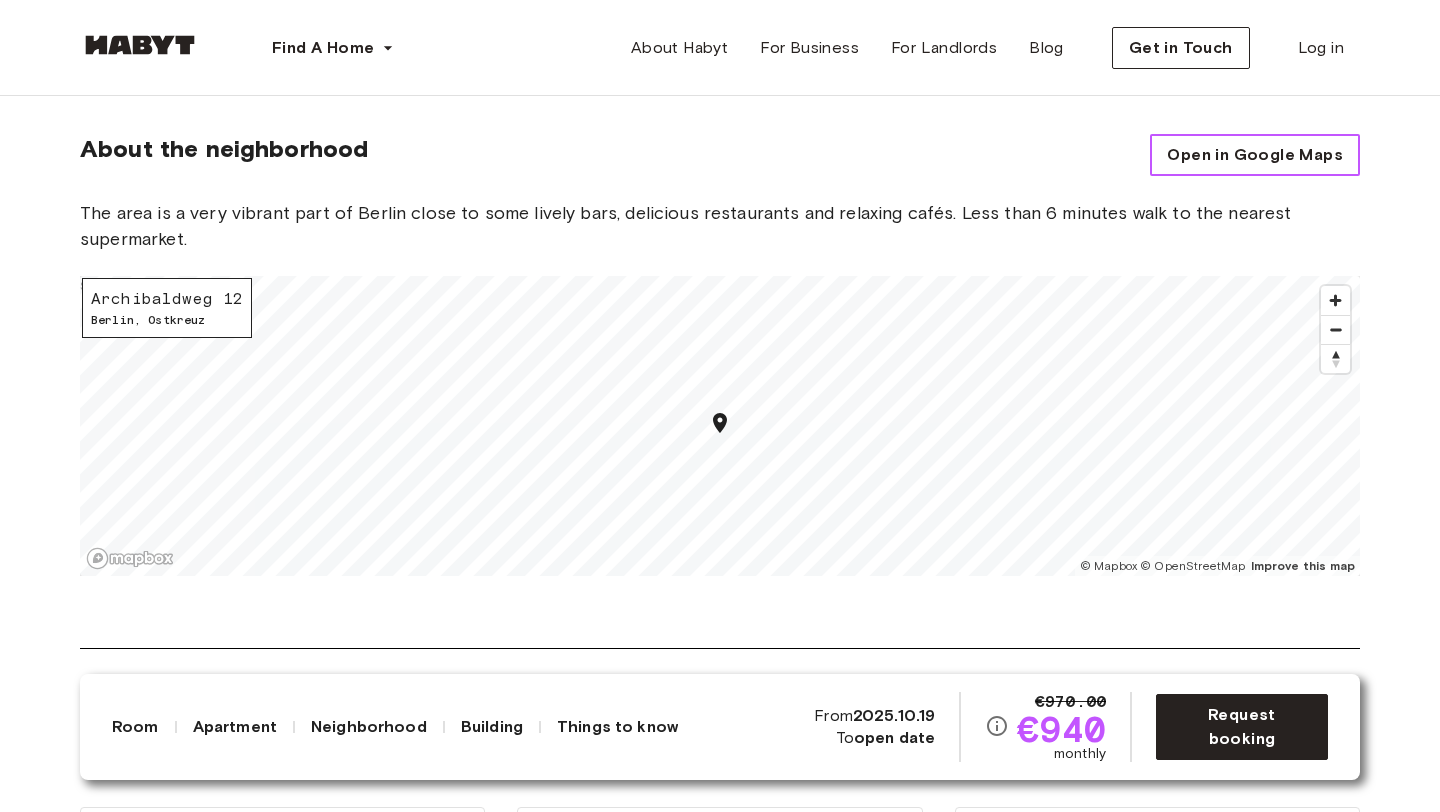 click on "Open in Google Maps" at bounding box center (1255, 155) 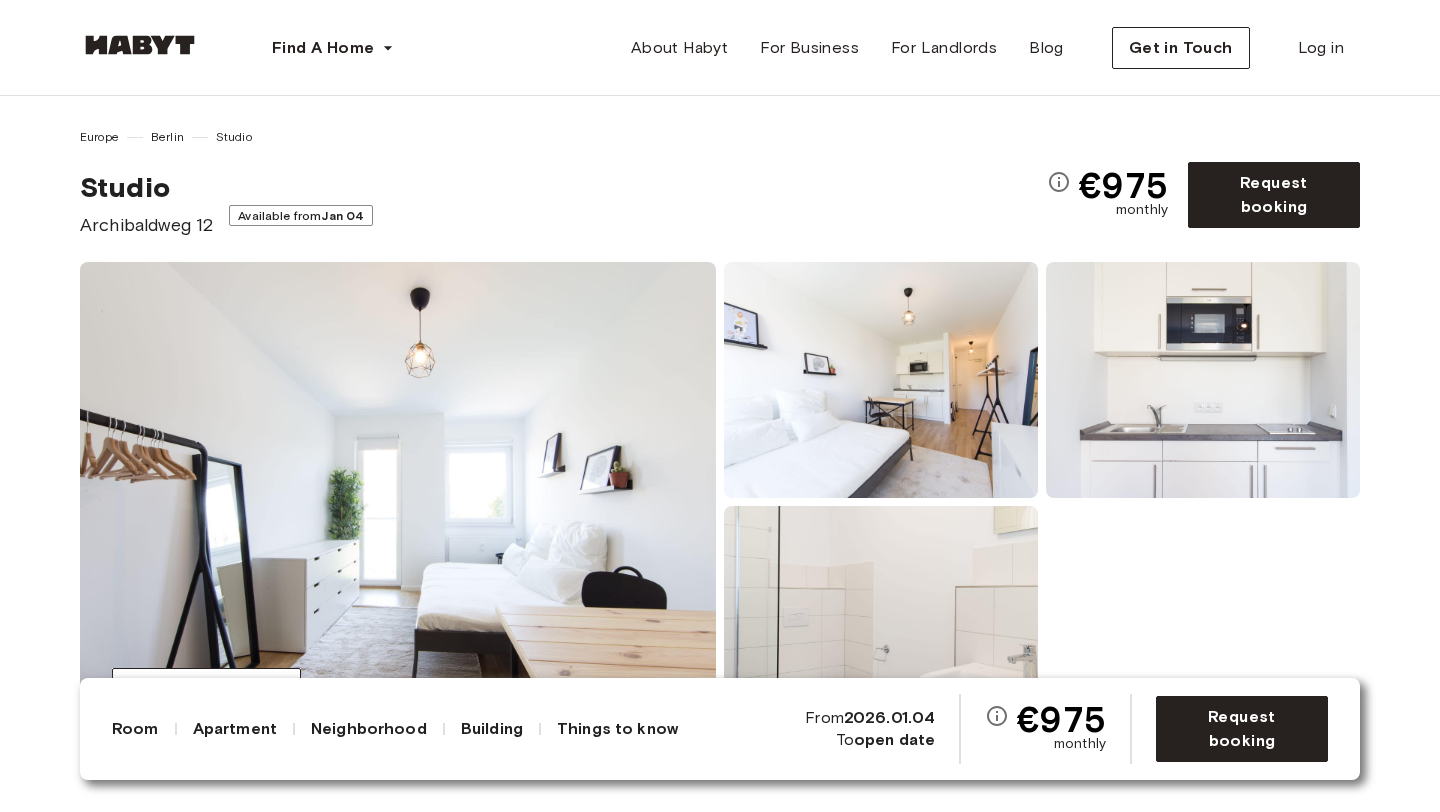scroll, scrollTop: 0, scrollLeft: 0, axis: both 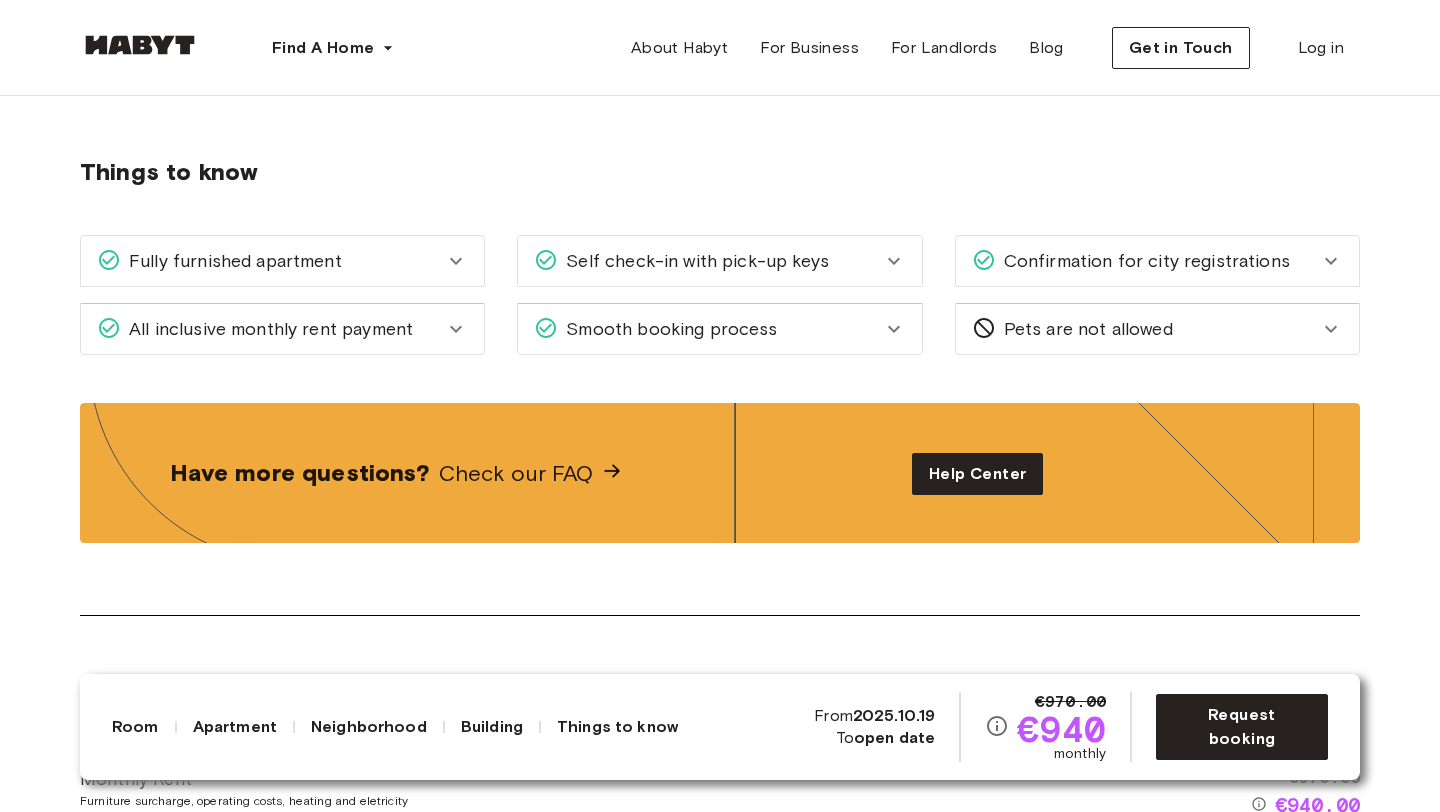 click 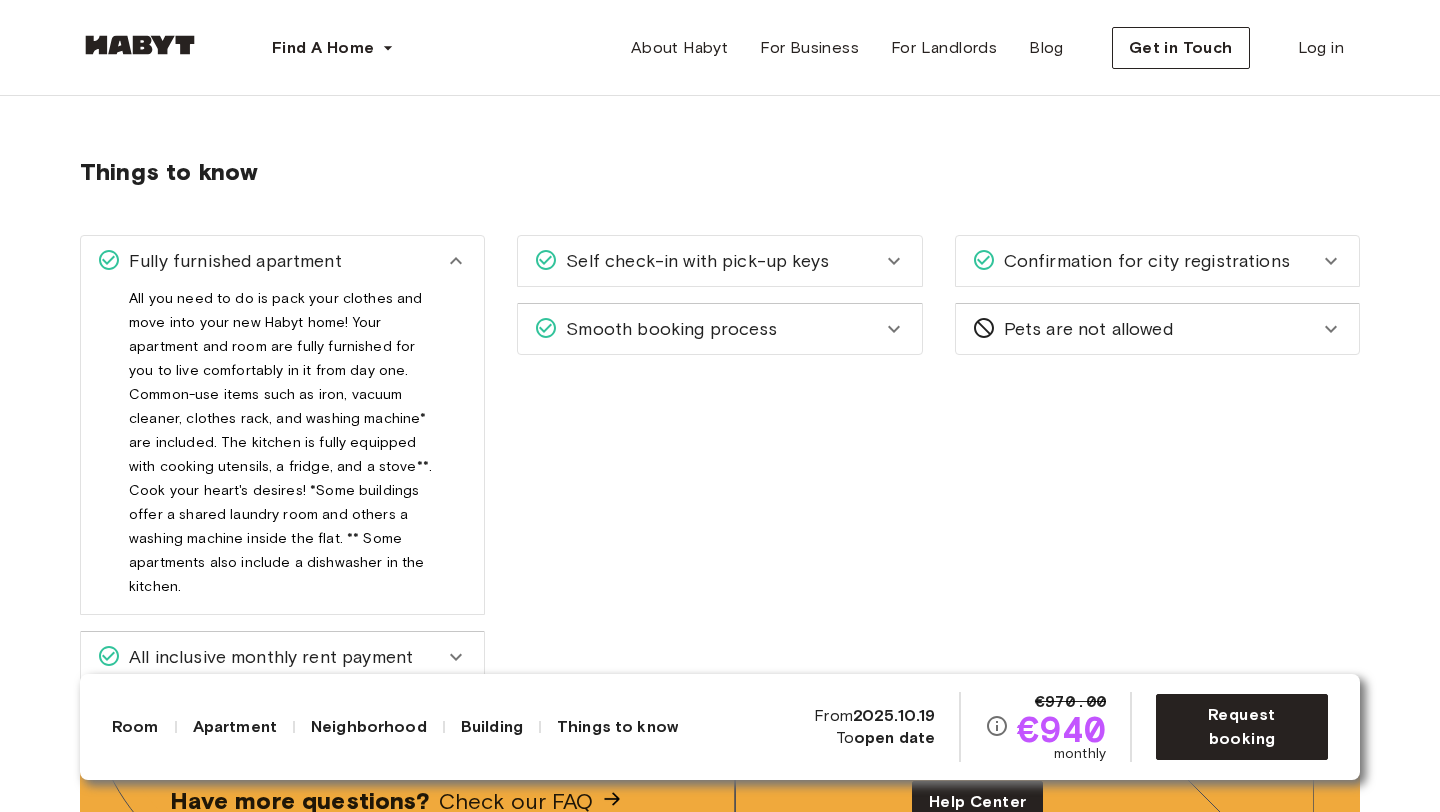 click 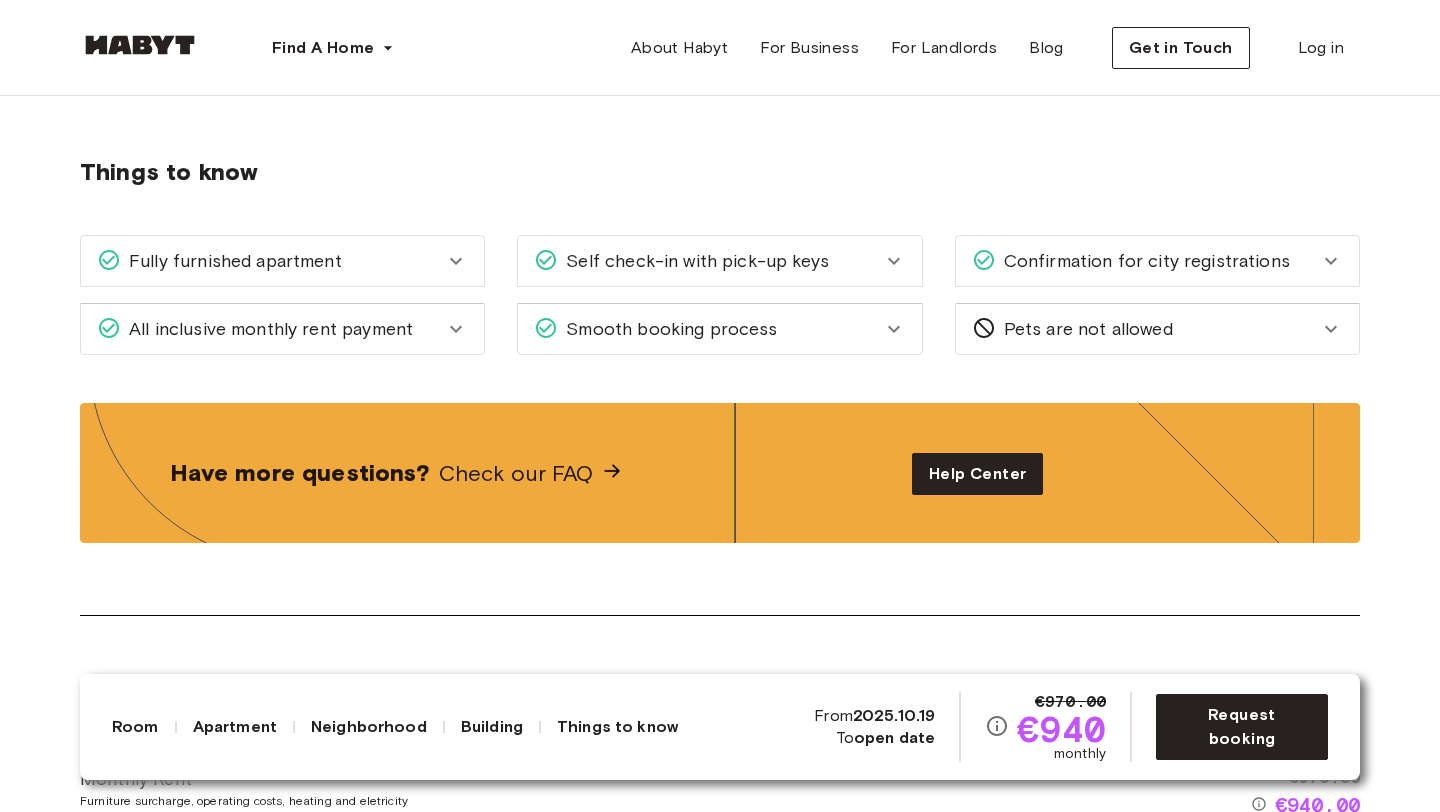 click 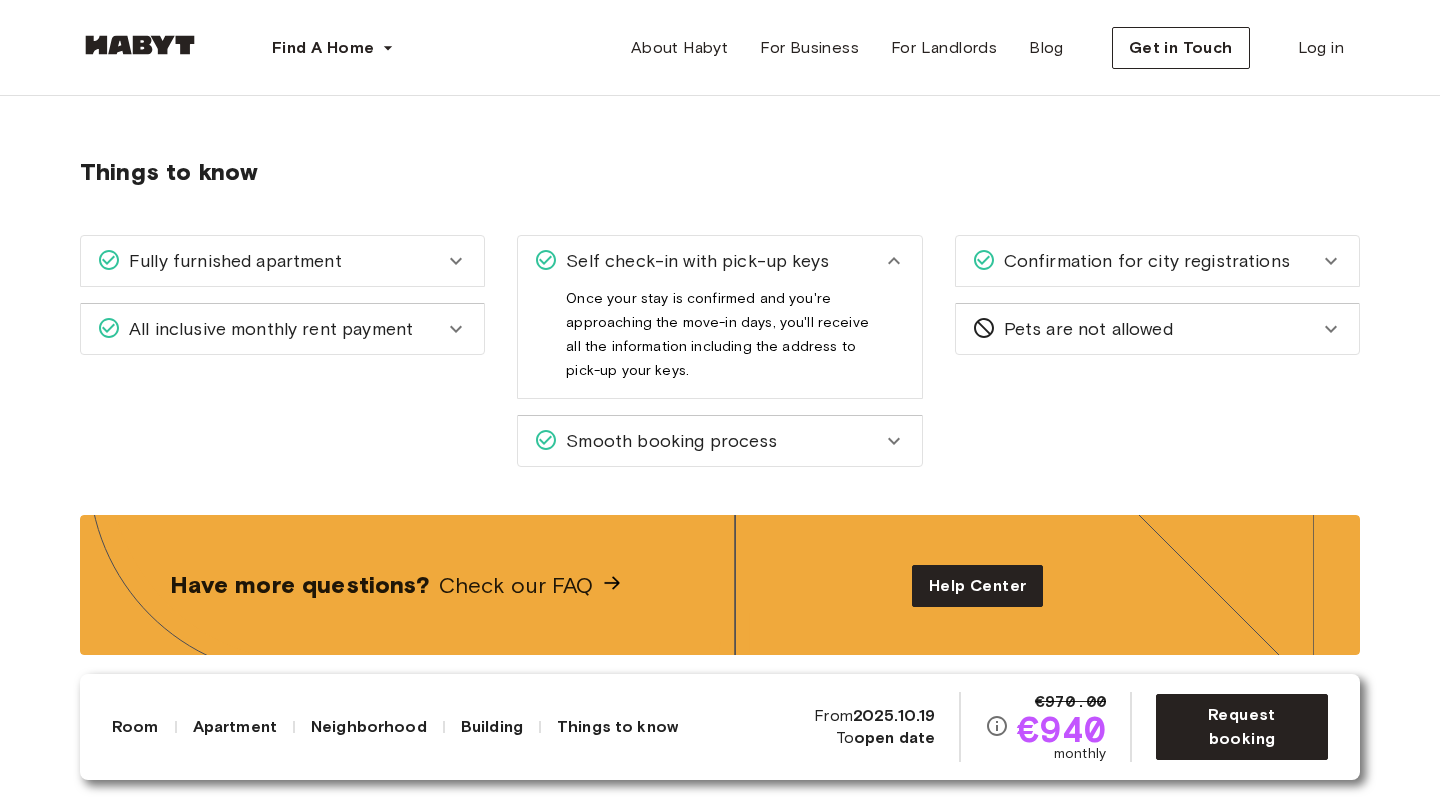 click 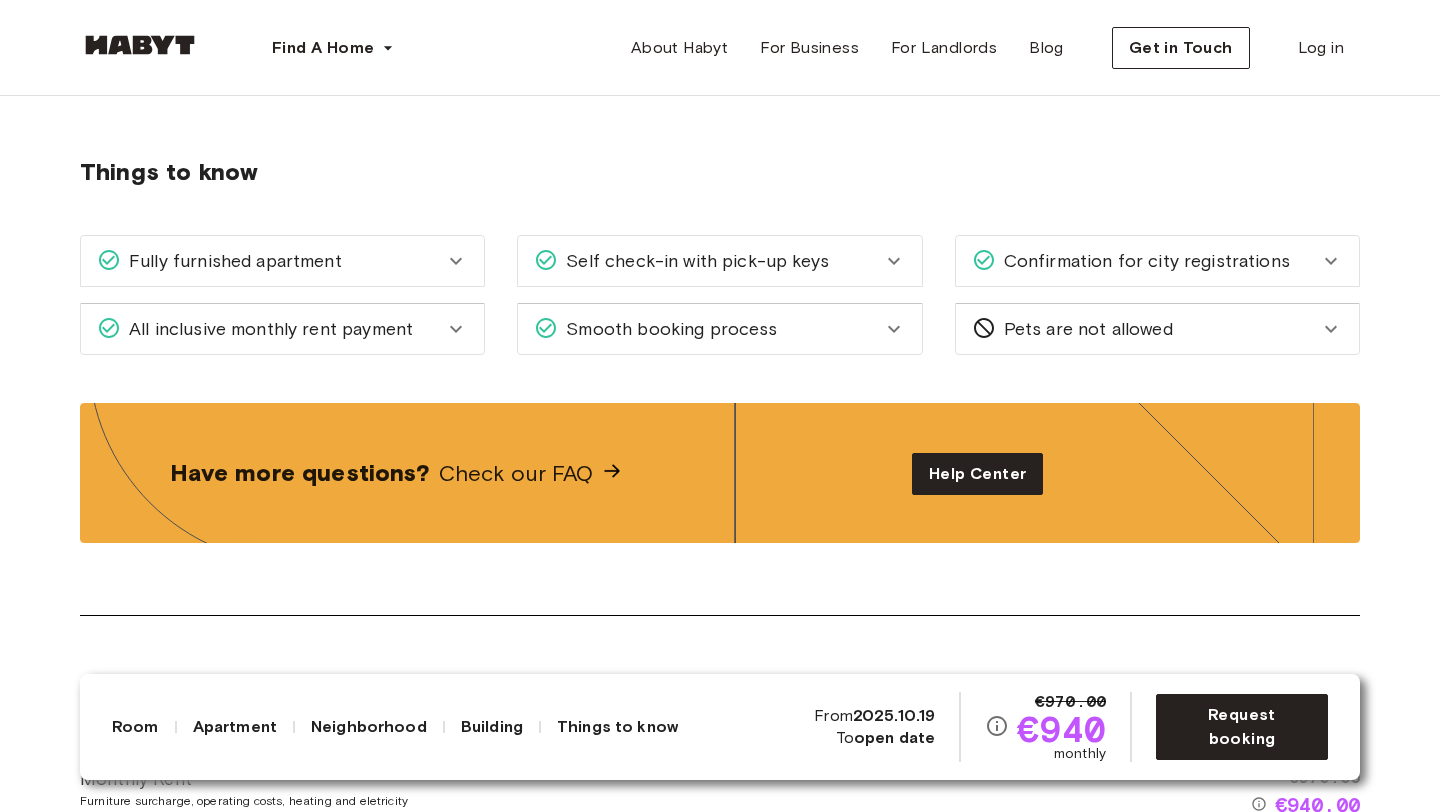 click 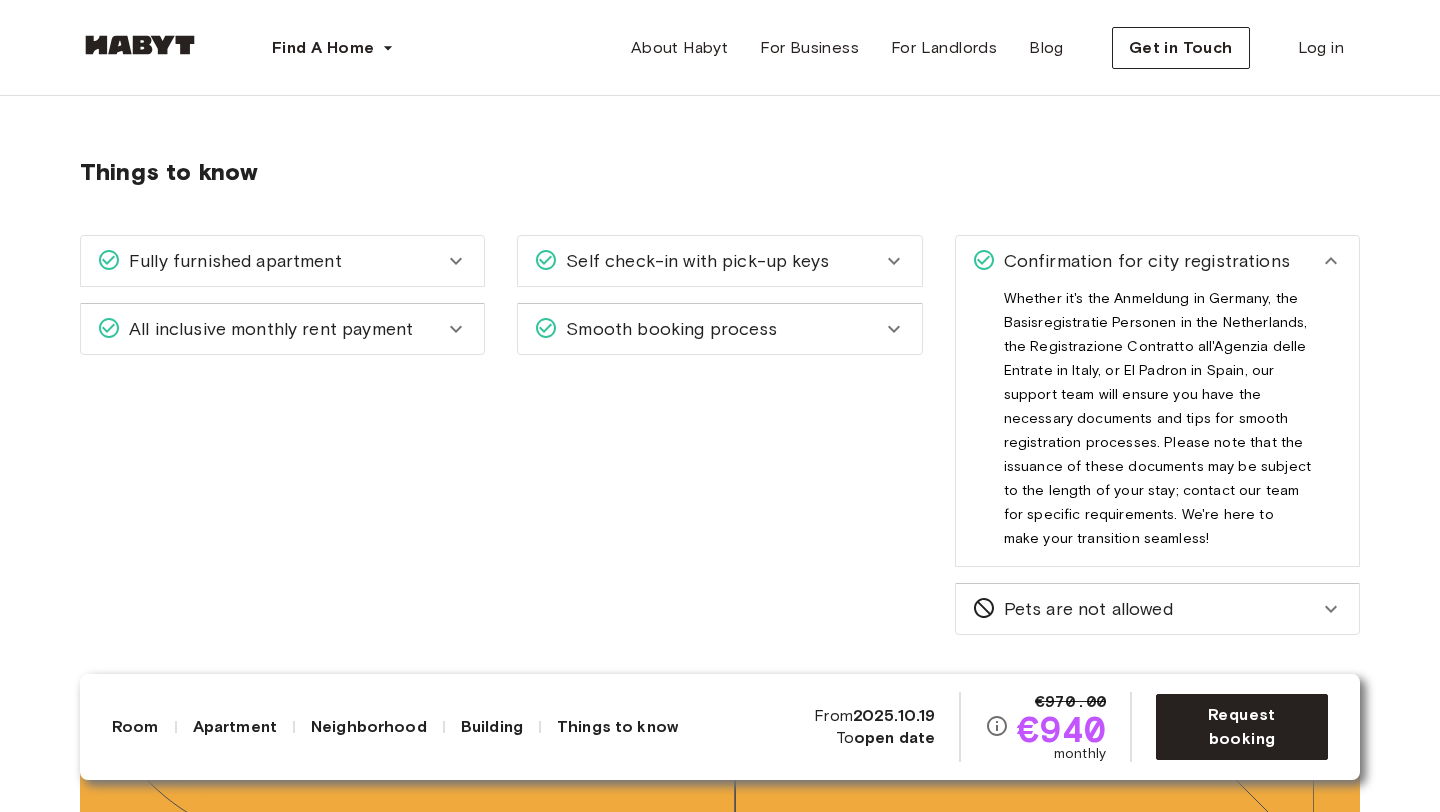 click 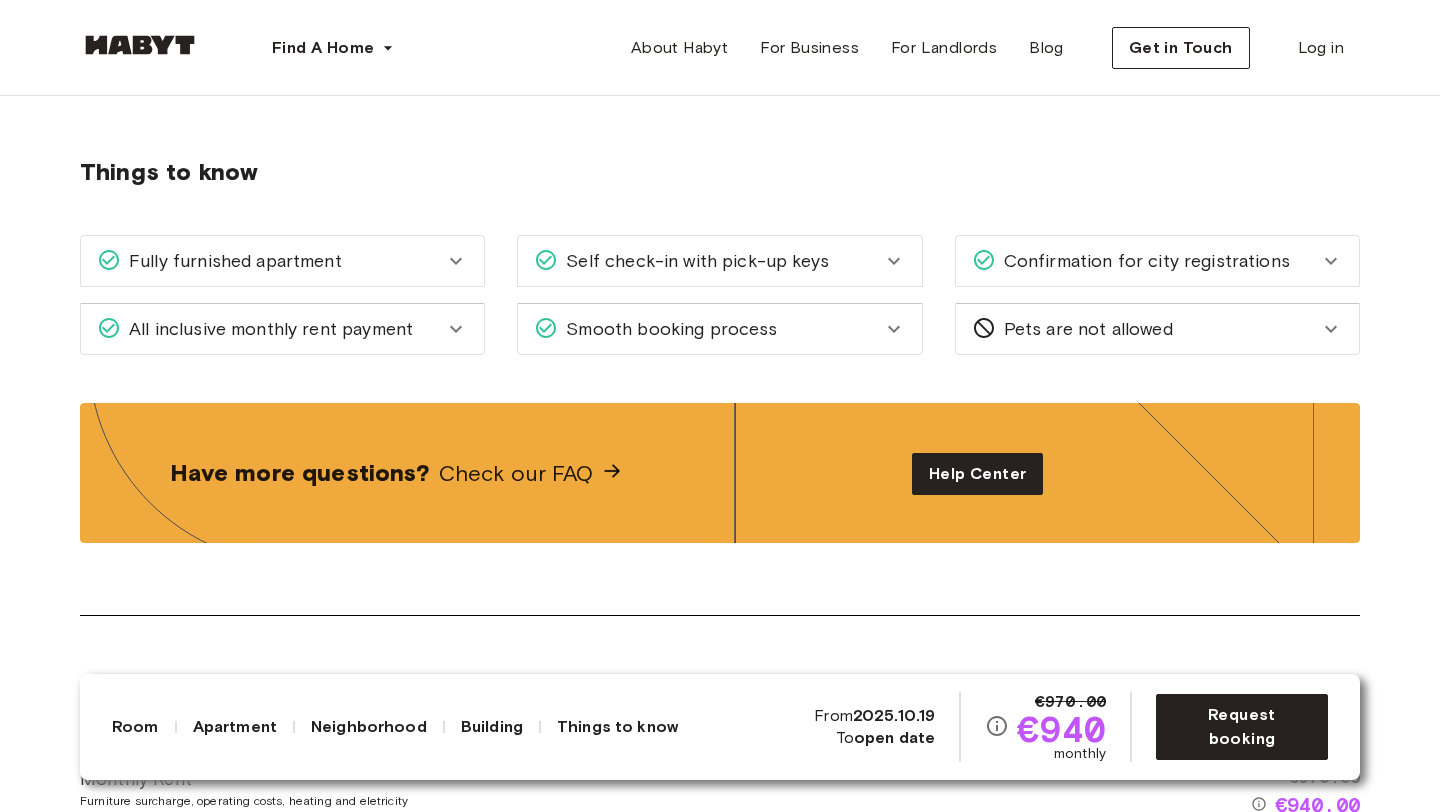 click 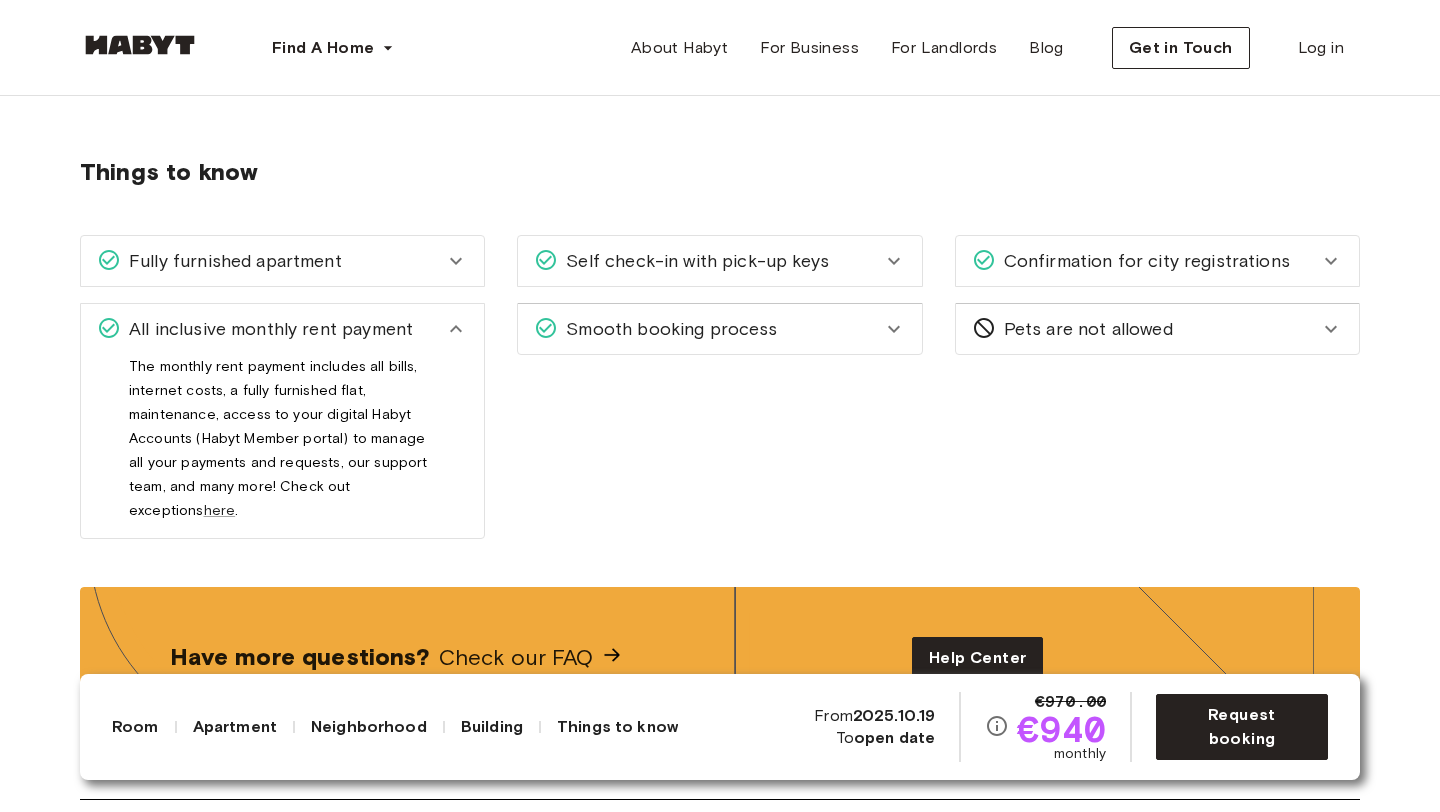 click 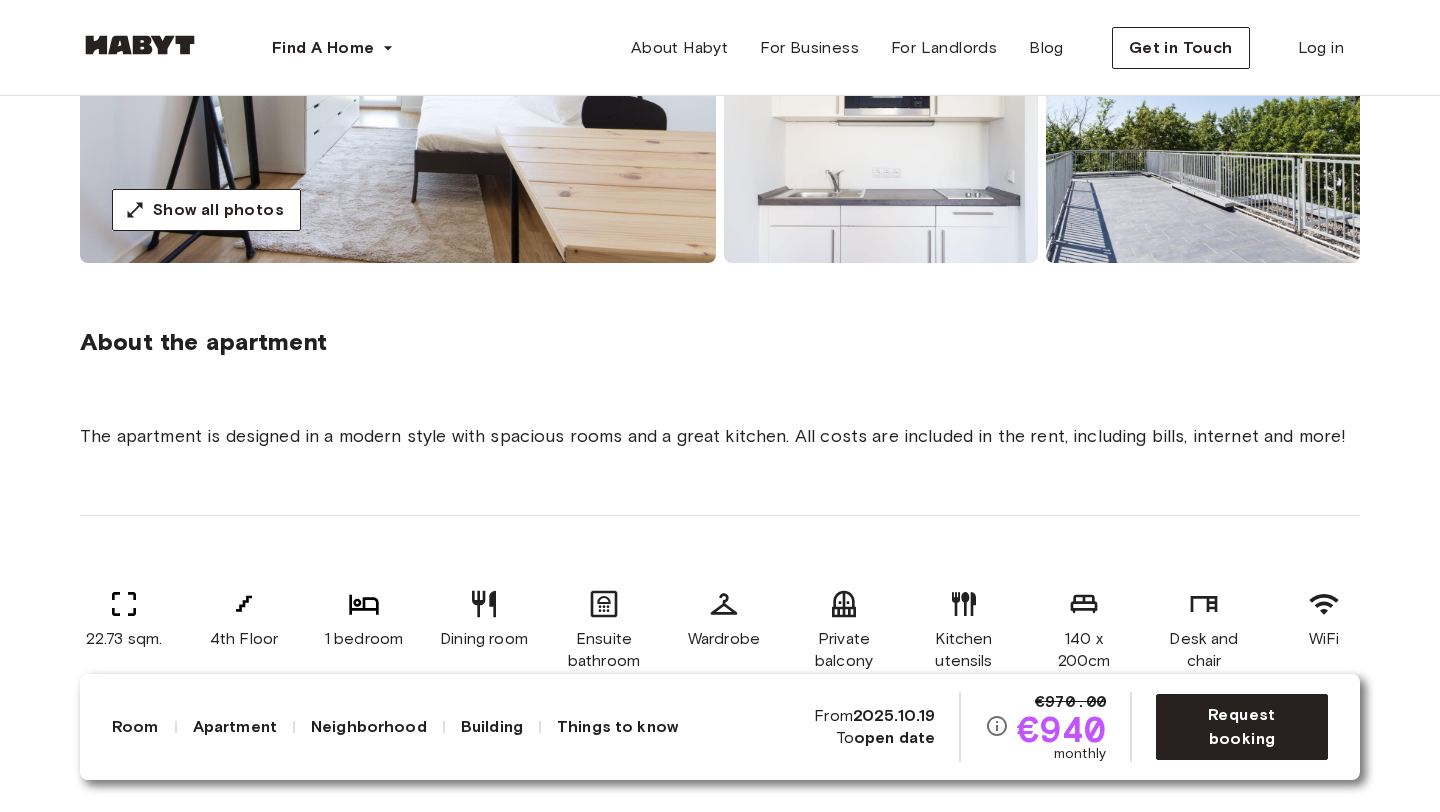 scroll, scrollTop: 82, scrollLeft: 0, axis: vertical 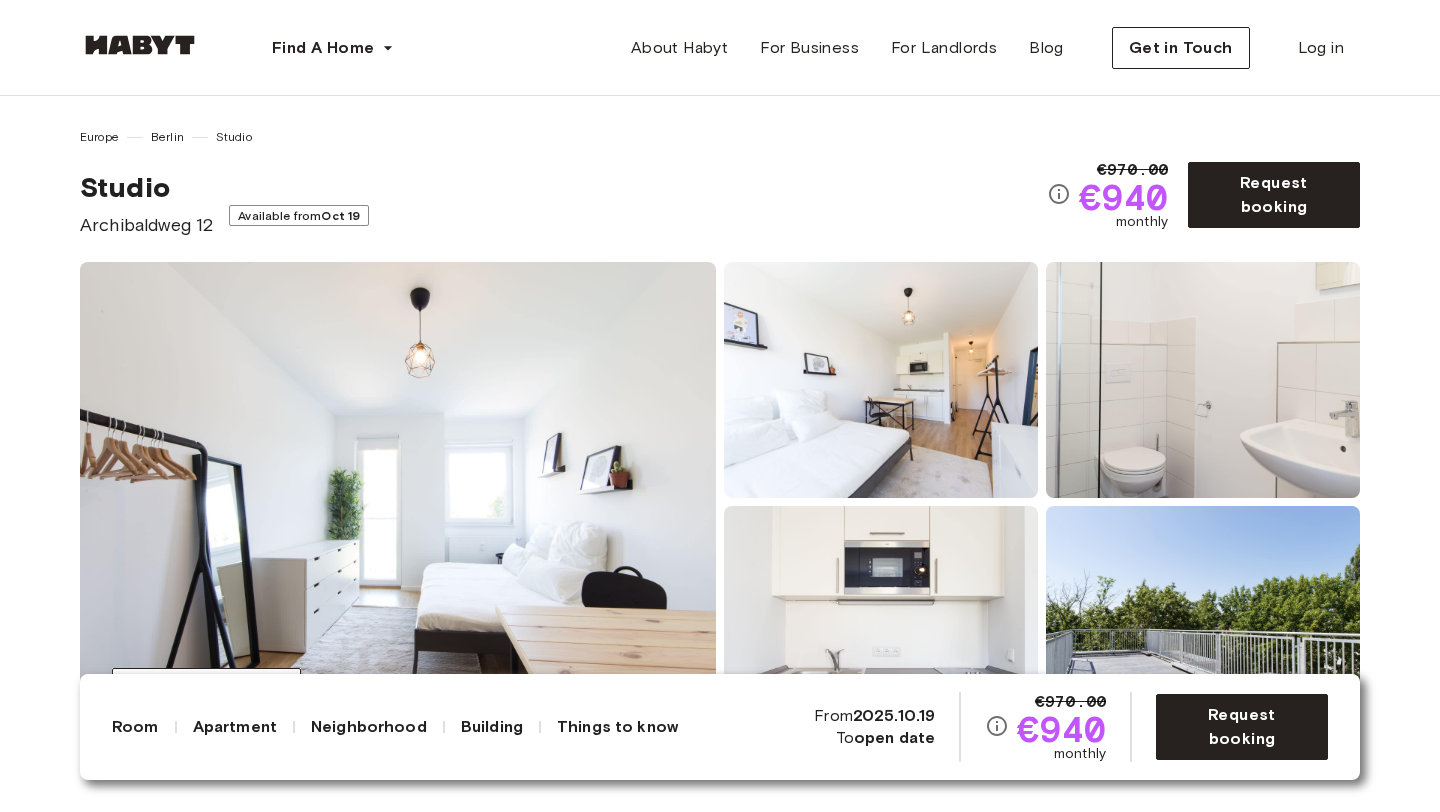 click on "Europe Berlin Studio Studio Archibaldweg 12 Available from  Oct 19" at bounding box center (563, 183) 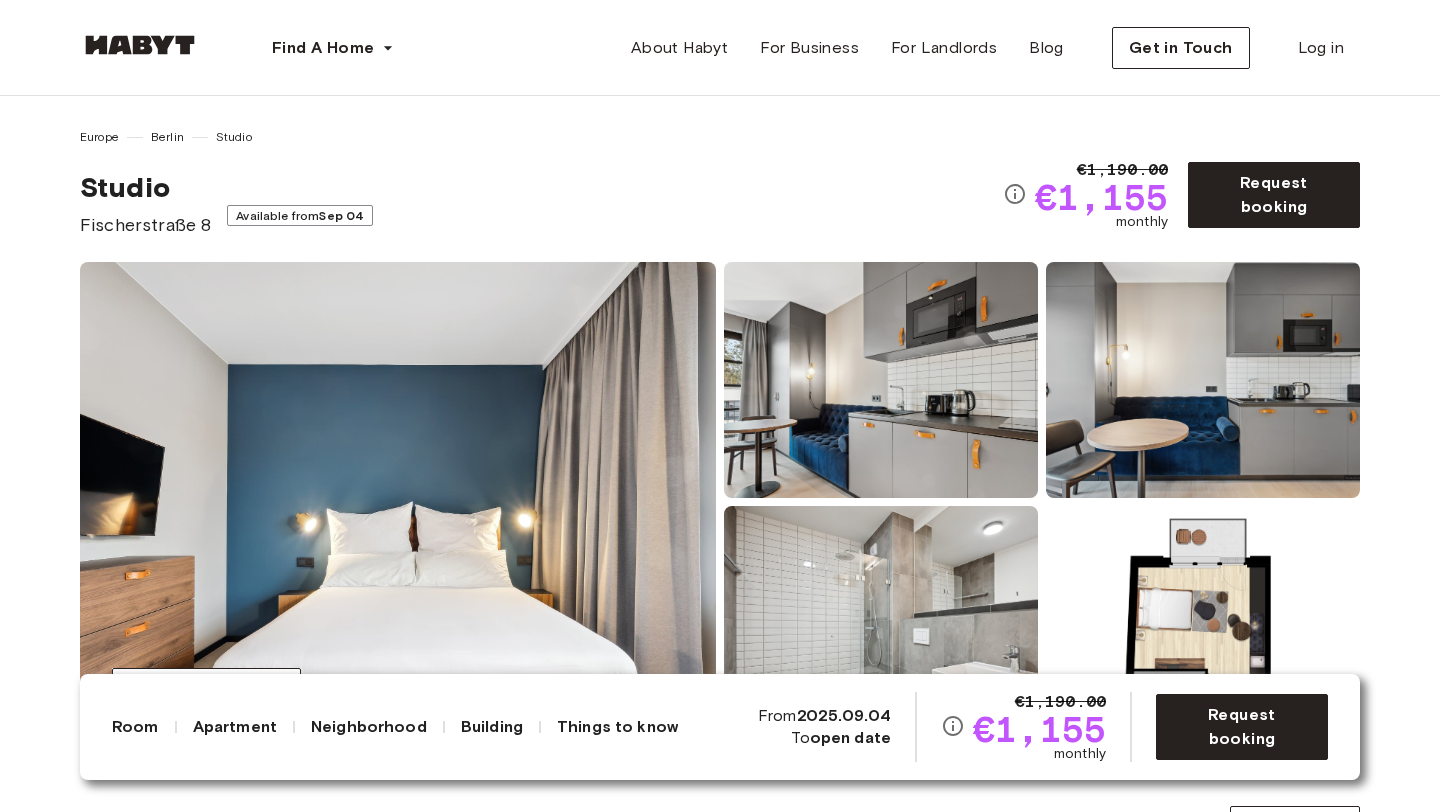 scroll, scrollTop: 0, scrollLeft: 0, axis: both 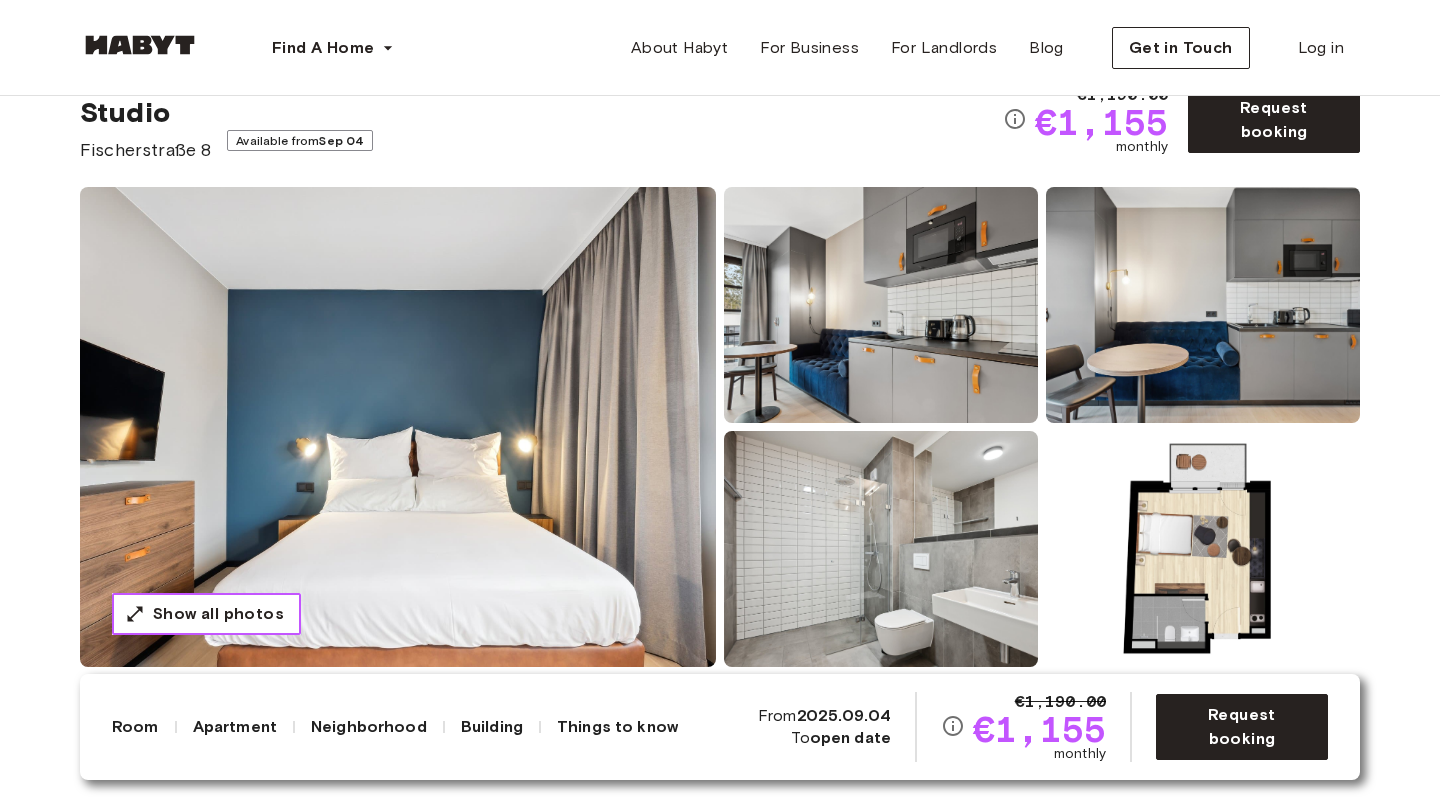 click on "Show all photos" at bounding box center [218, 614] 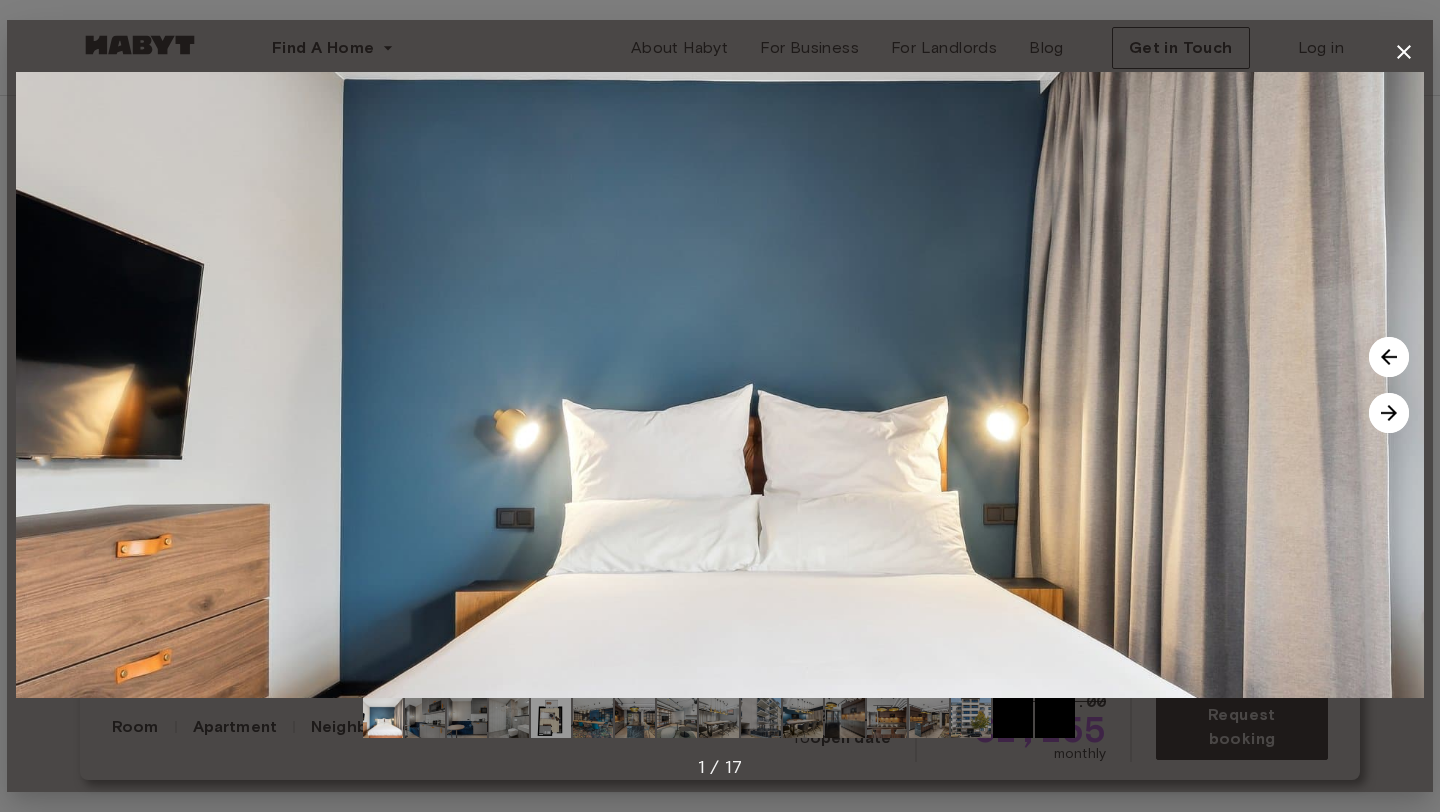 click at bounding box center (1389, 413) 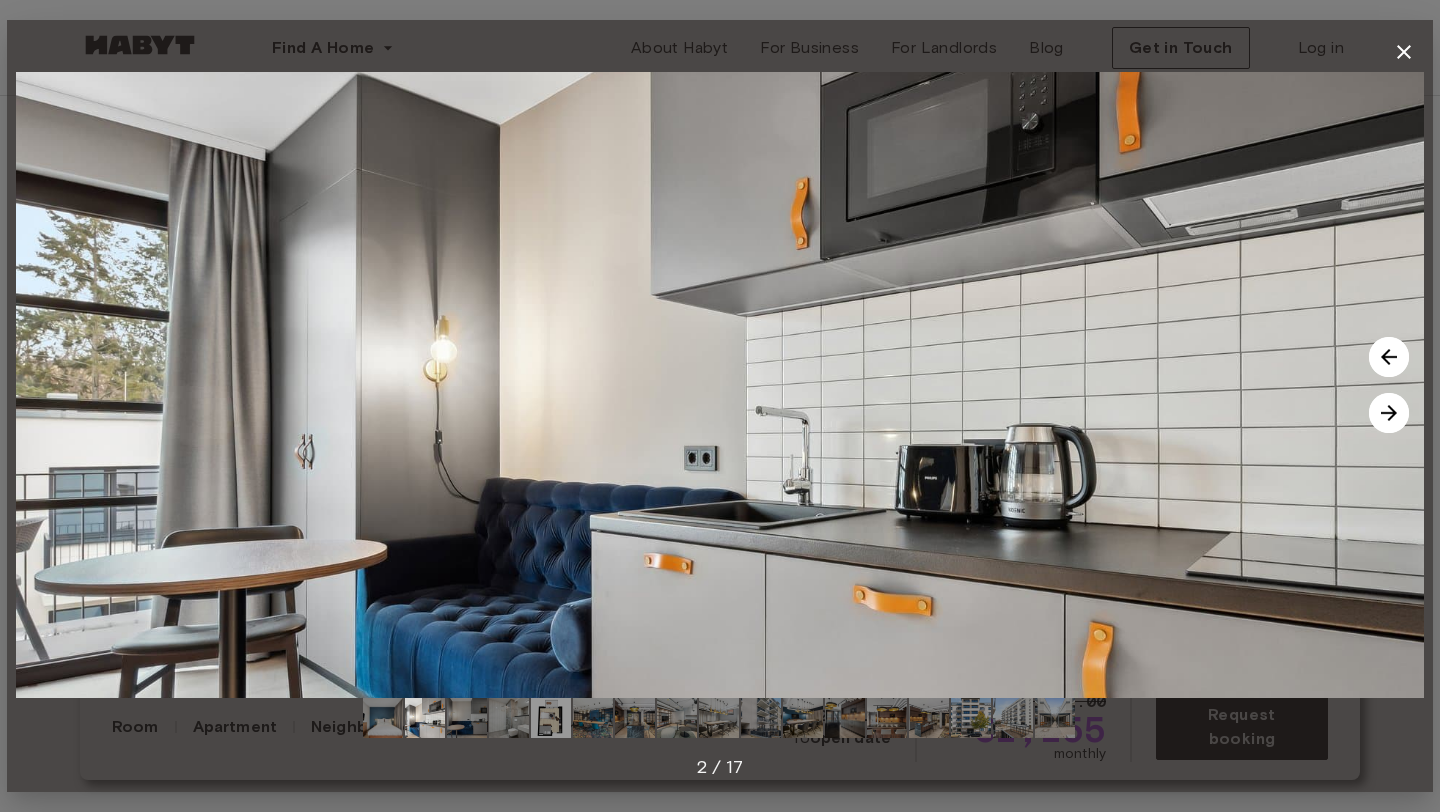 click at bounding box center (1389, 413) 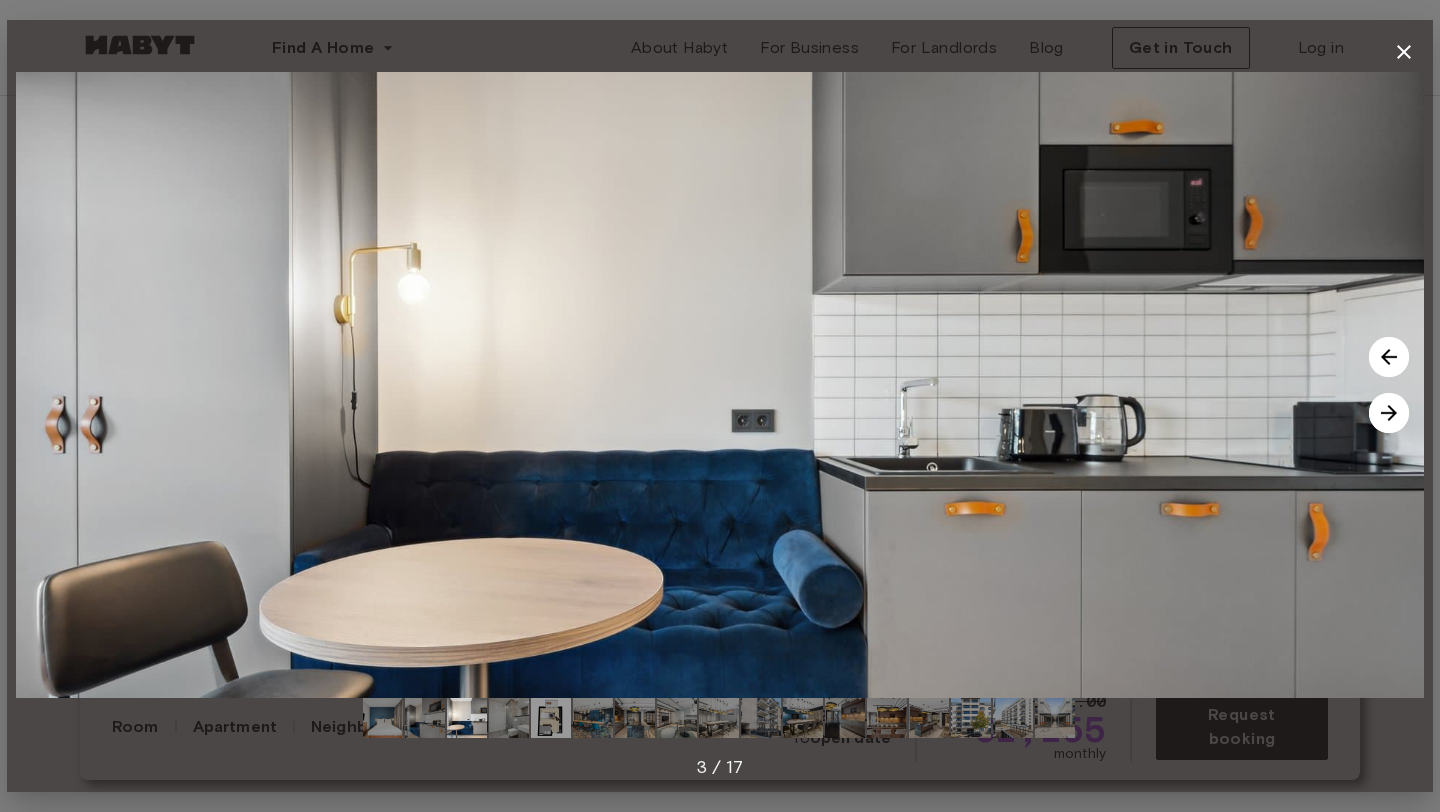 click at bounding box center (1389, 413) 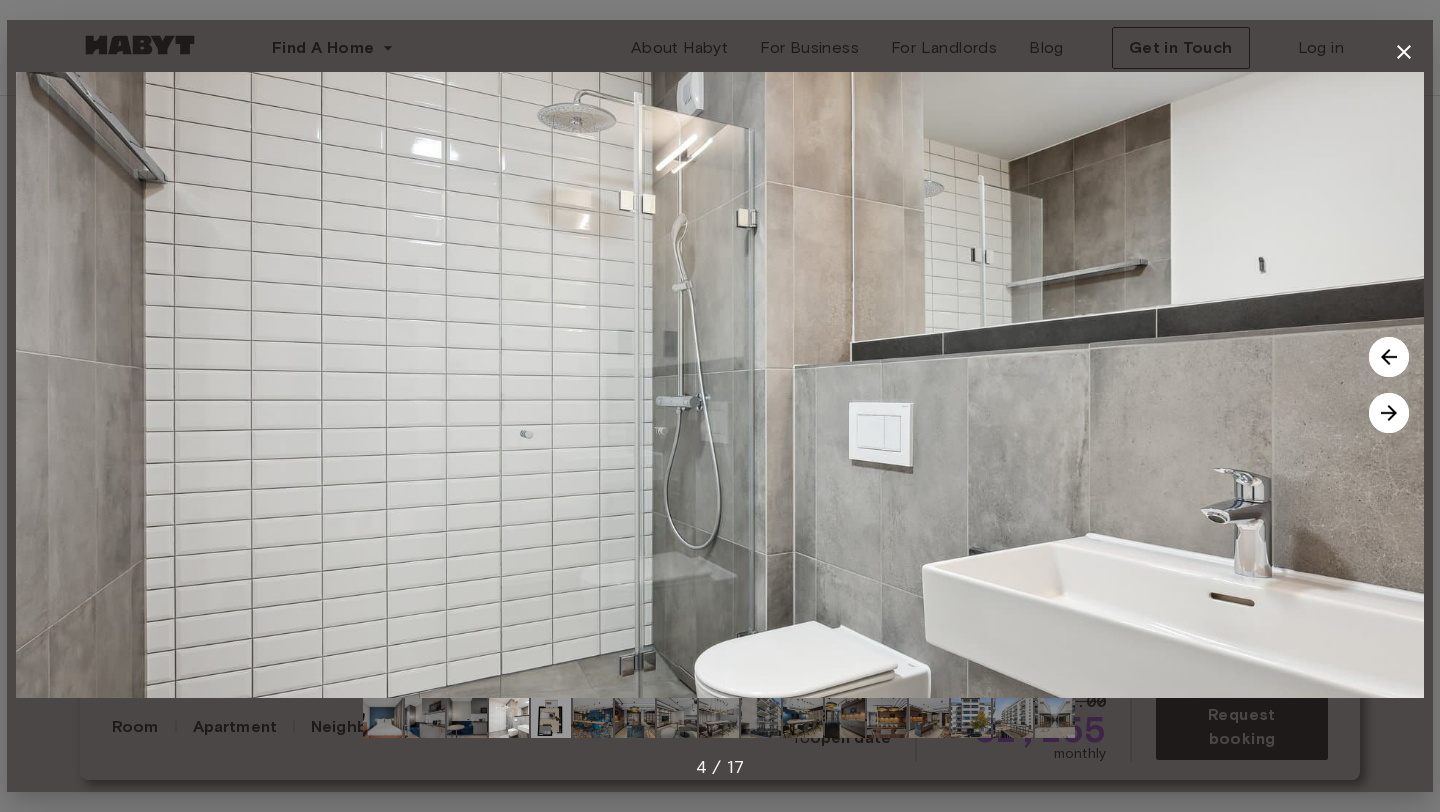 click at bounding box center (1389, 413) 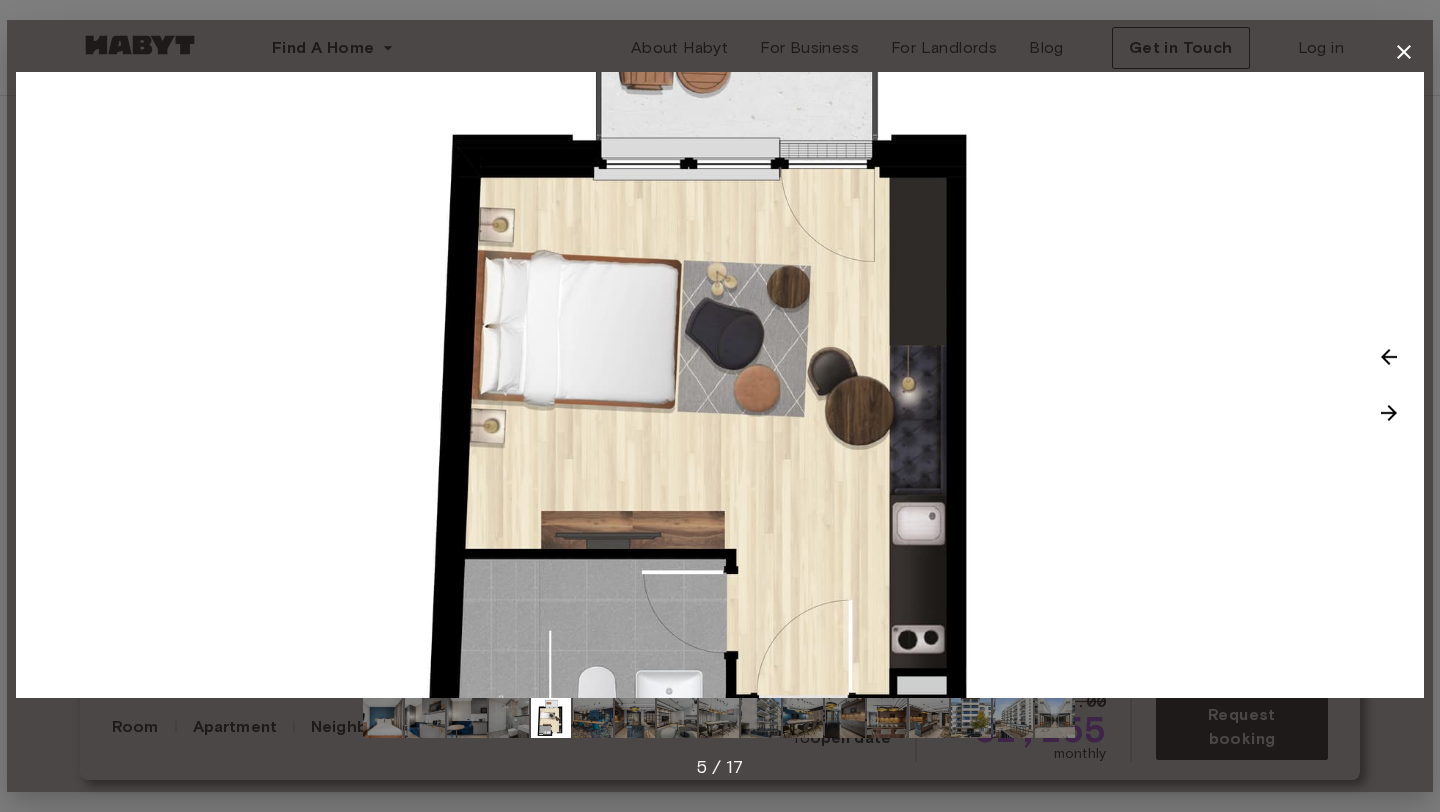 click at bounding box center [1389, 413] 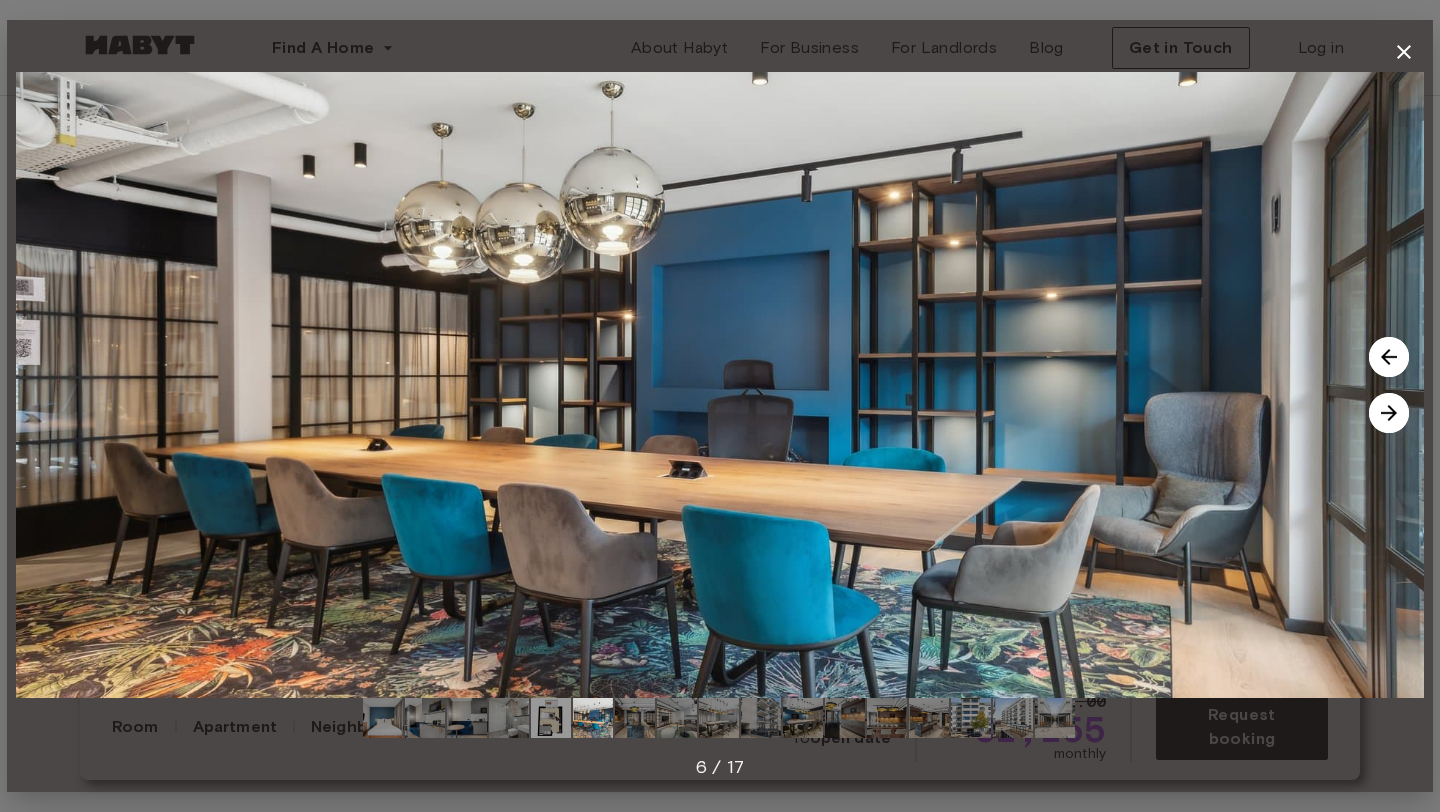 click at bounding box center (1389, 413) 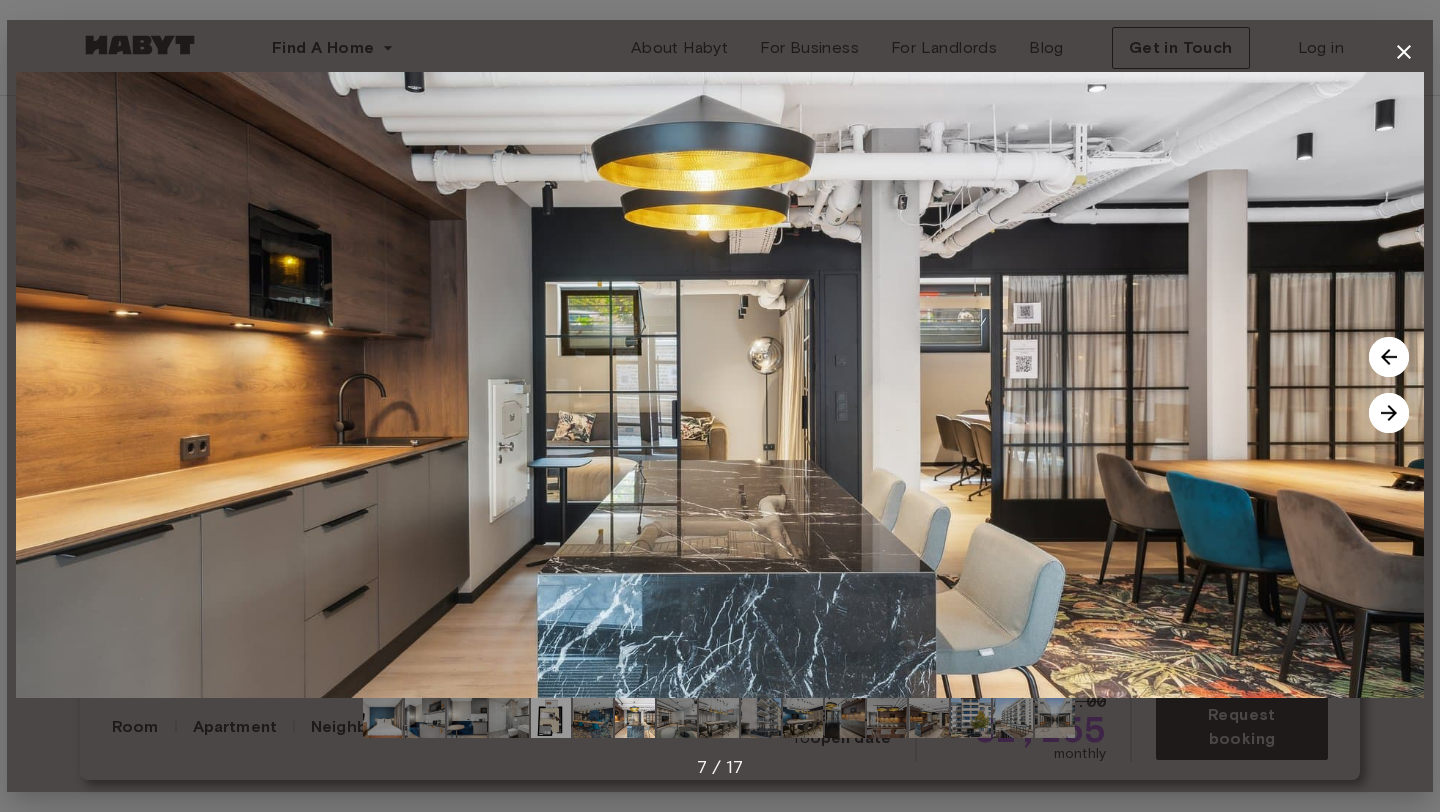 click at bounding box center [1389, 413] 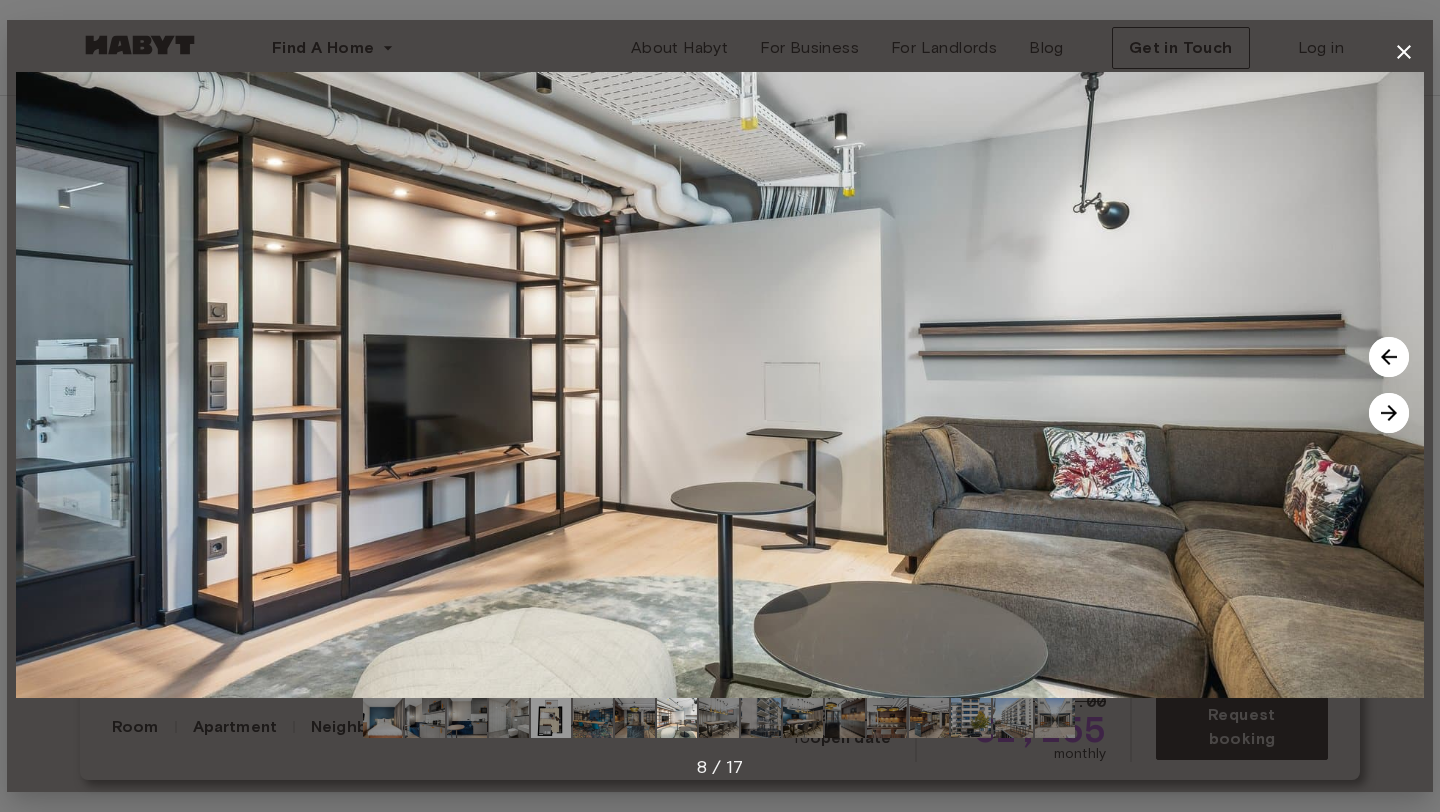 click at bounding box center [1389, 413] 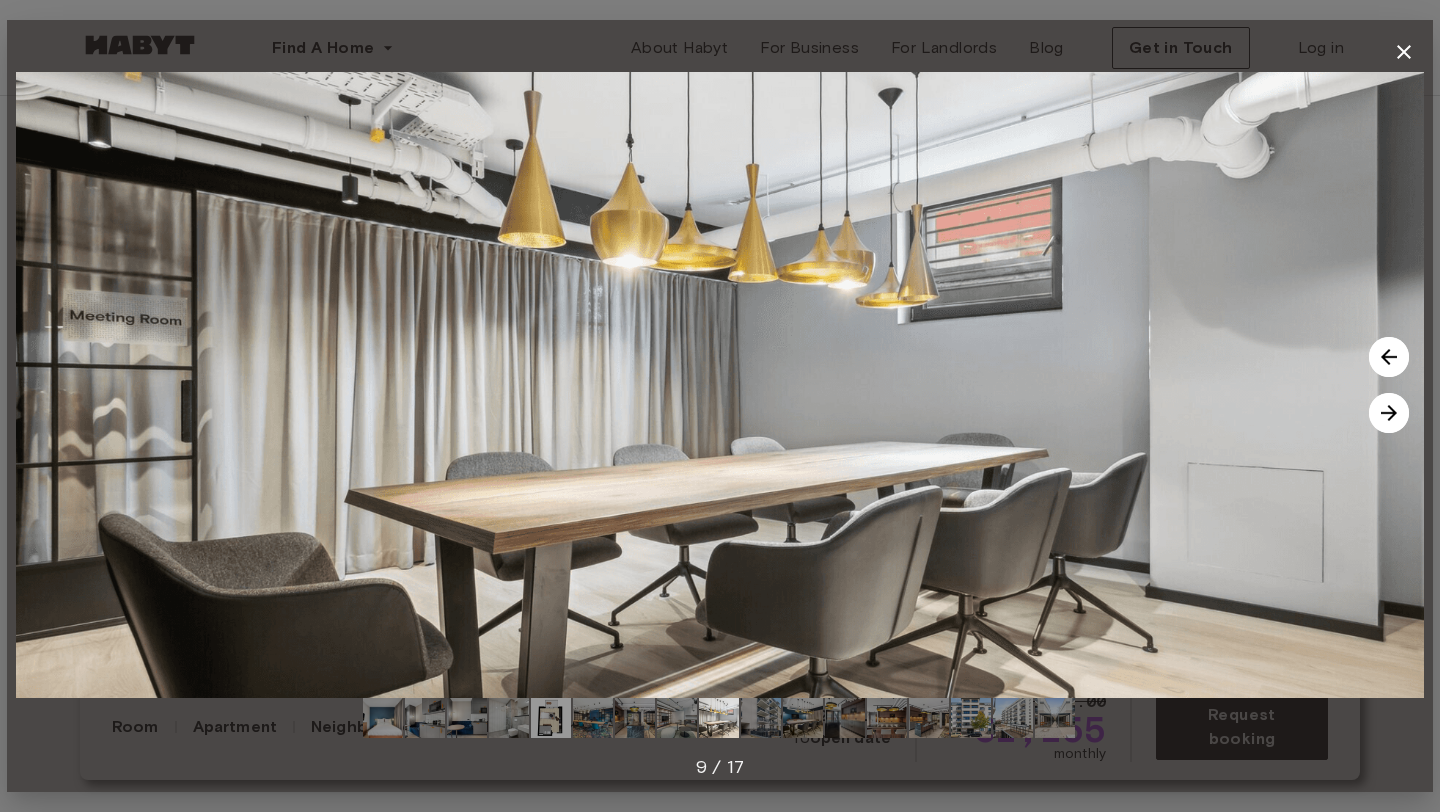 click at bounding box center [1389, 413] 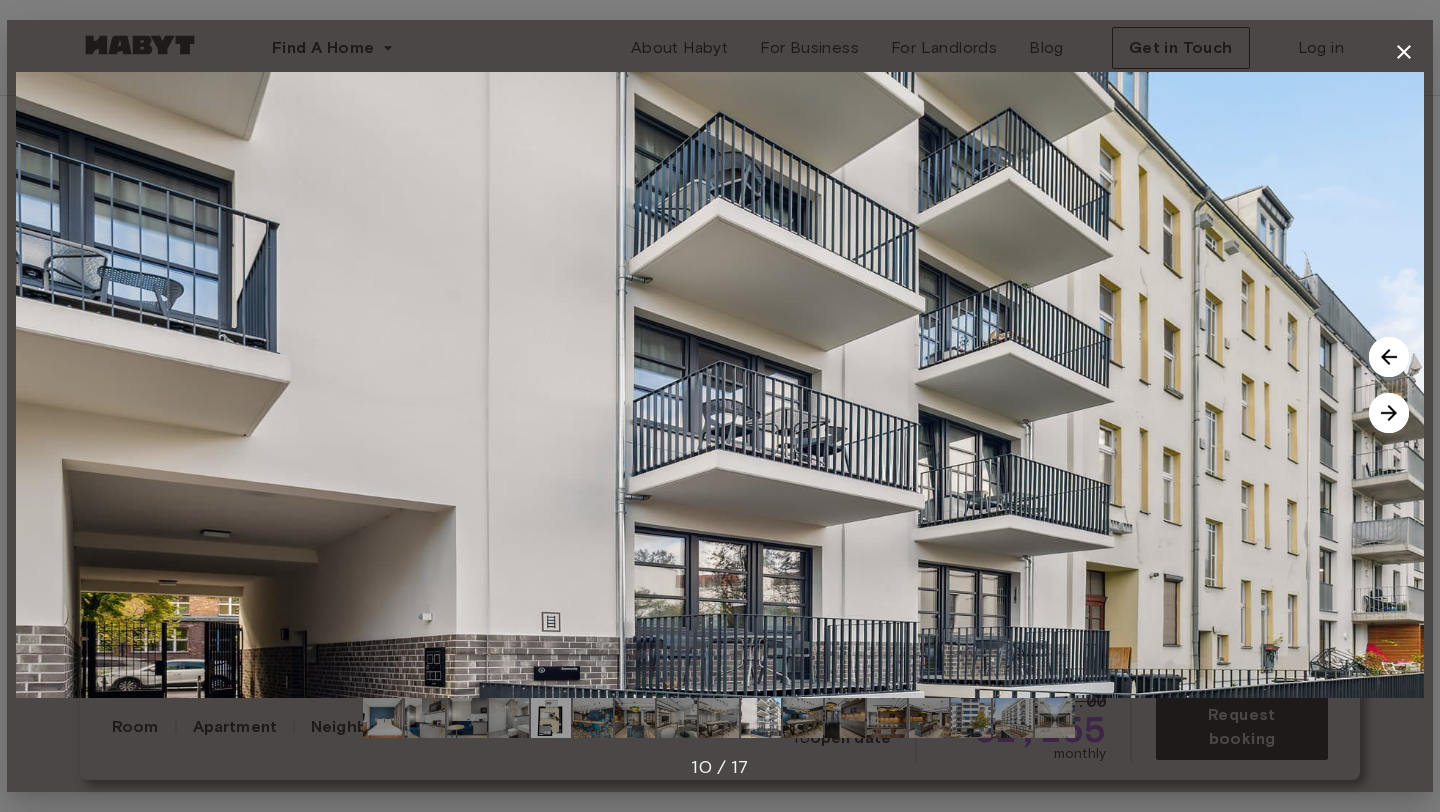 click at bounding box center (1389, 413) 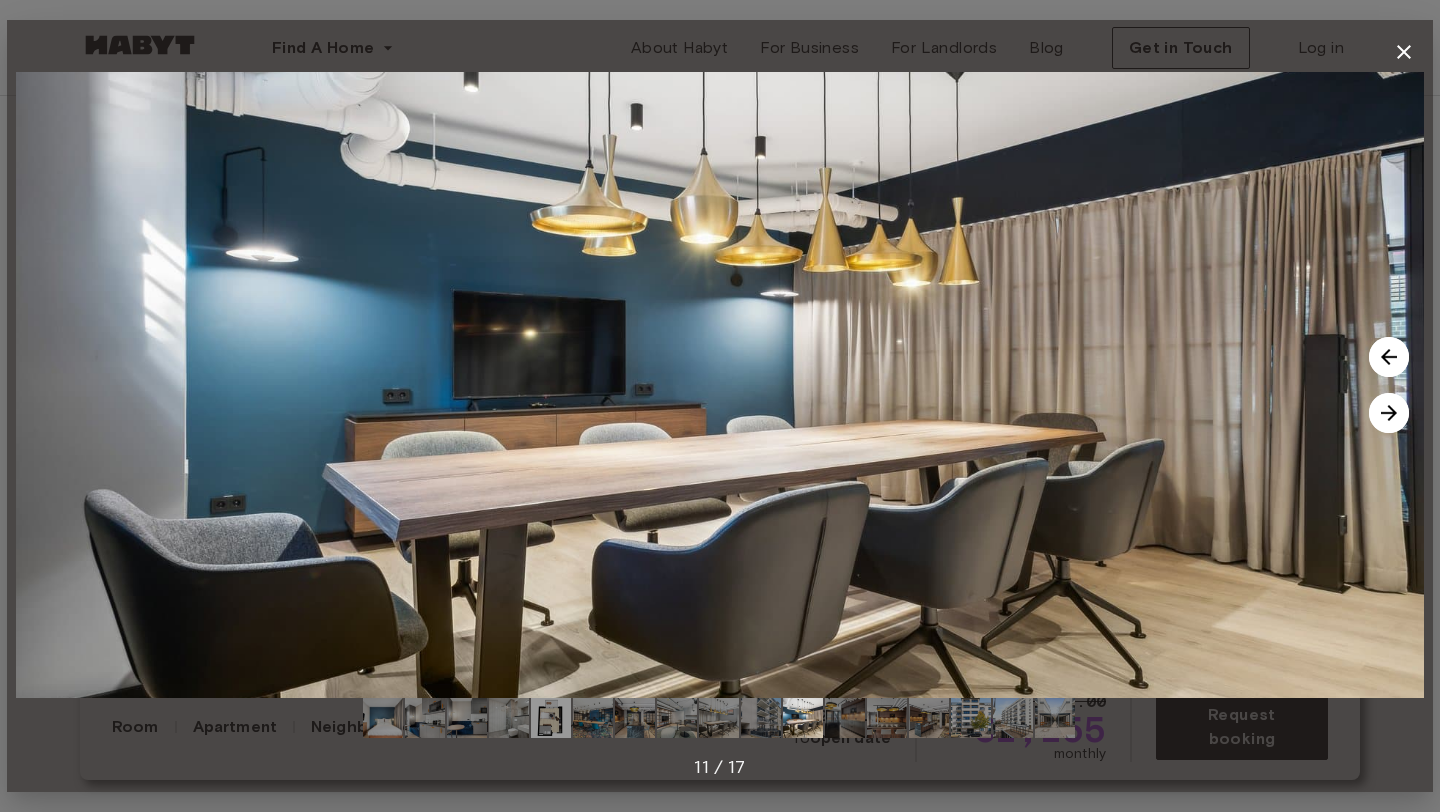 click at bounding box center [1389, 413] 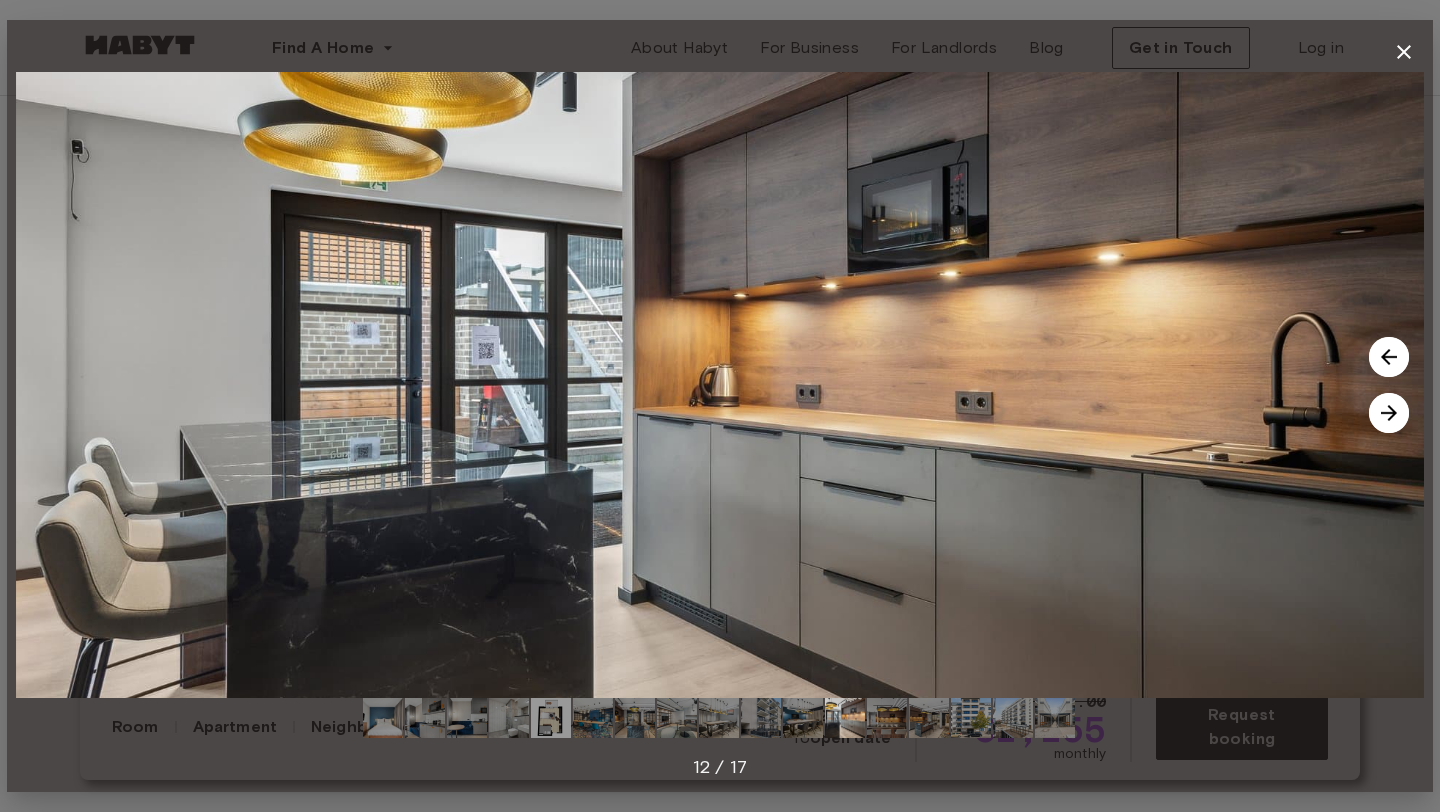 click at bounding box center (1389, 413) 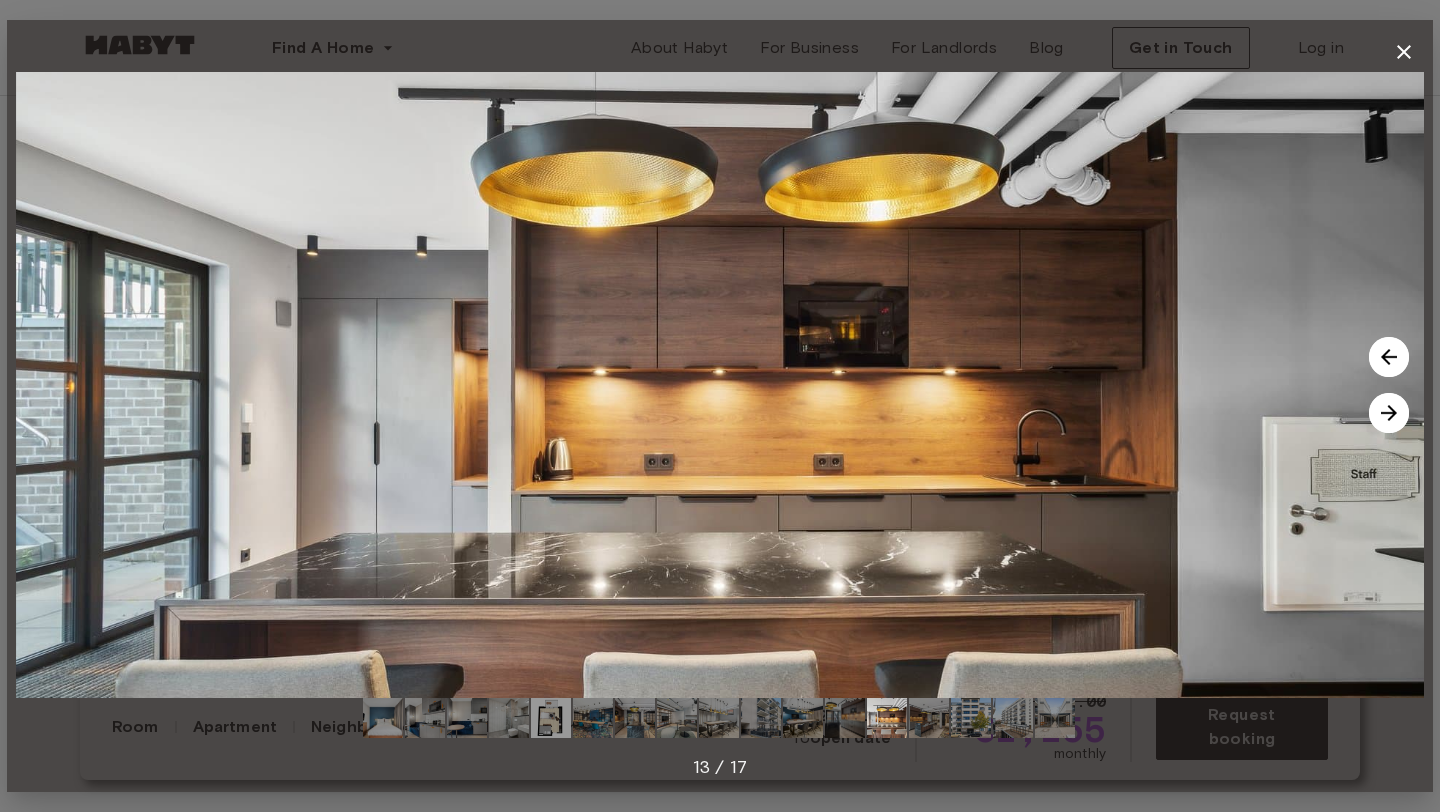 click at bounding box center [1389, 413] 